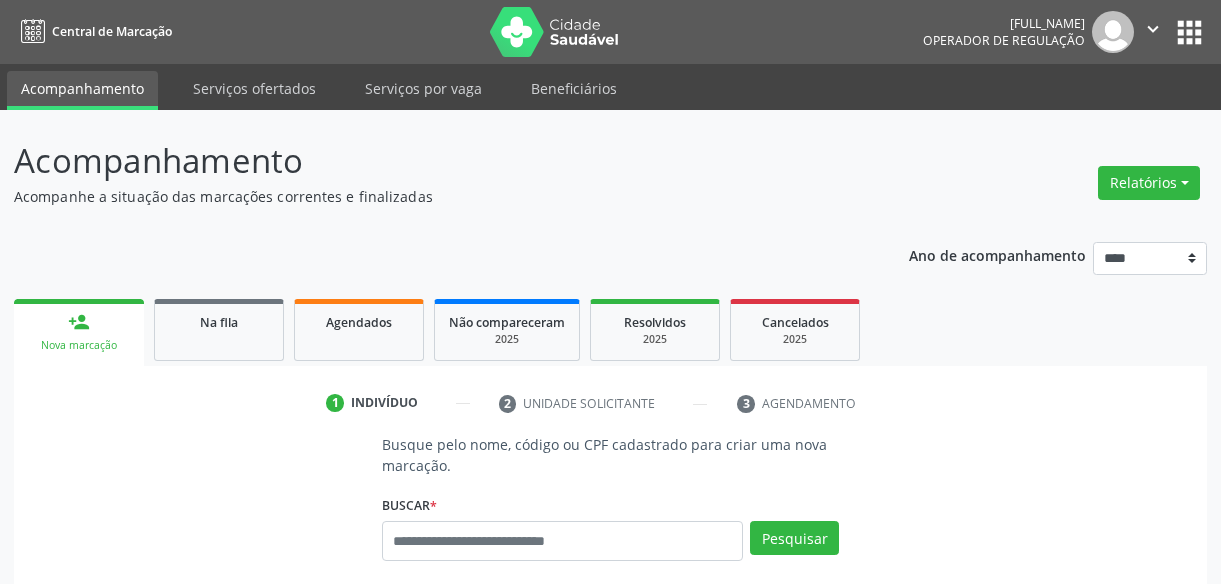 scroll, scrollTop: 268, scrollLeft: 0, axis: vertical 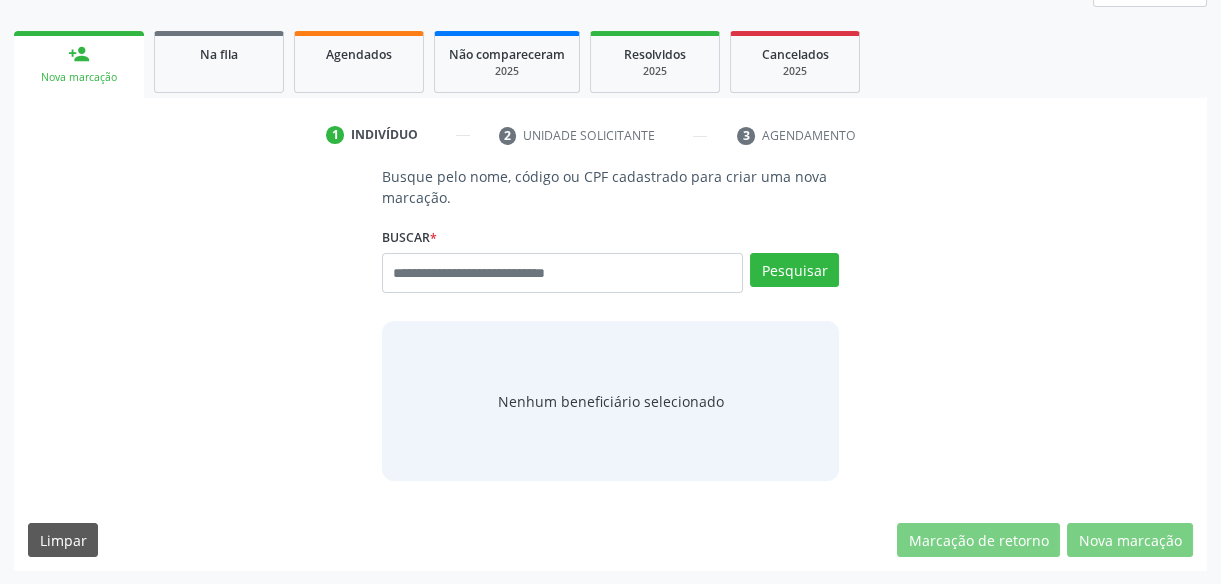 click at bounding box center [562, 273] 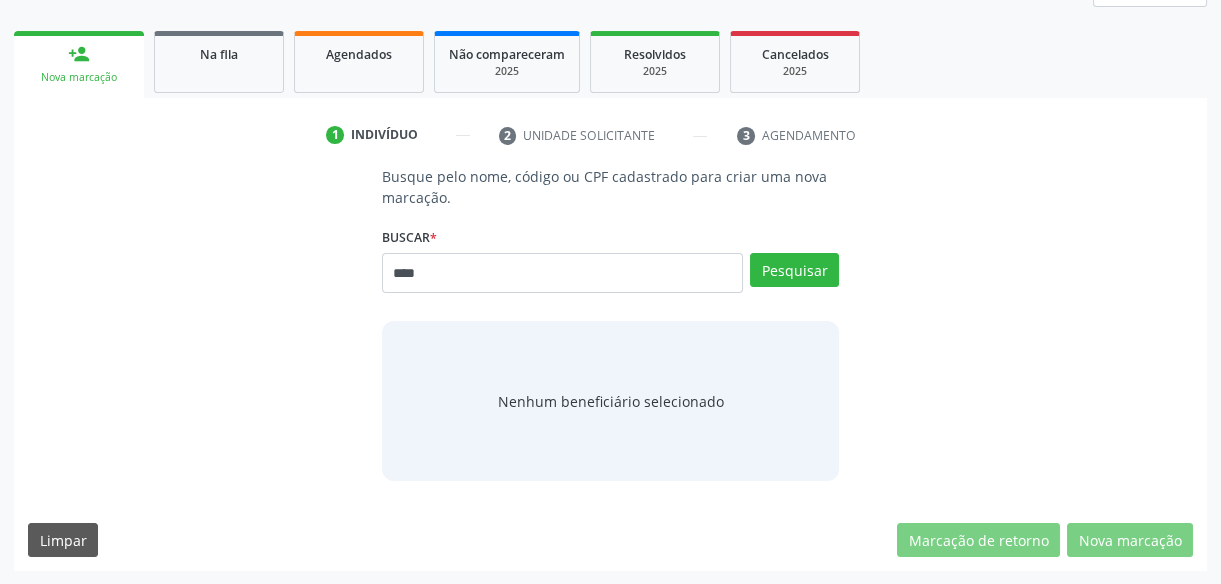 type on "****" 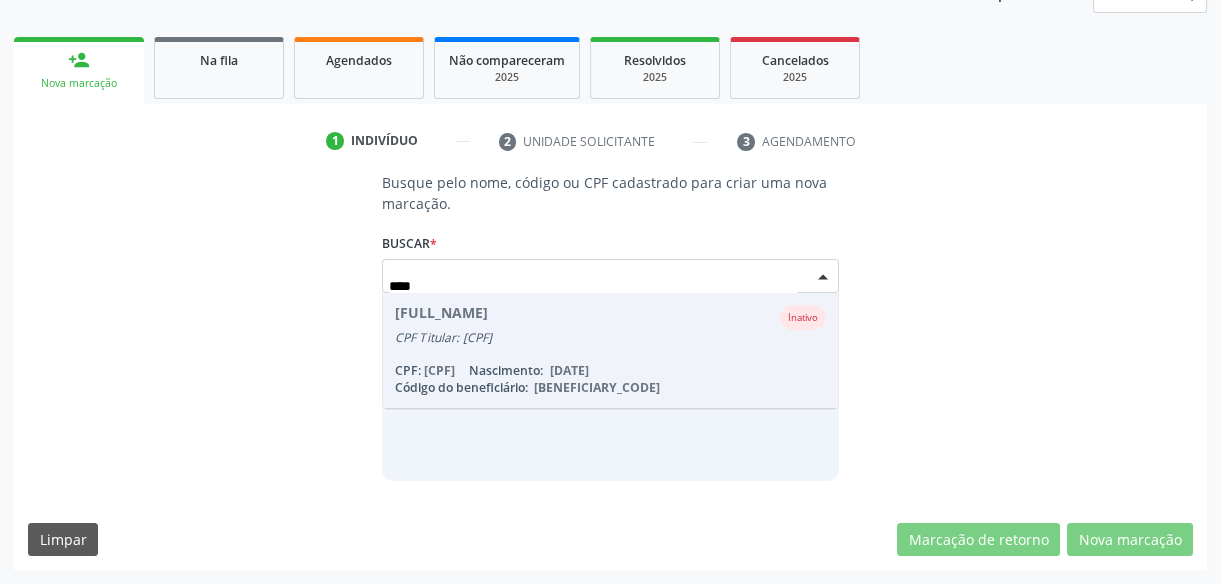 scroll, scrollTop: 261, scrollLeft: 0, axis: vertical 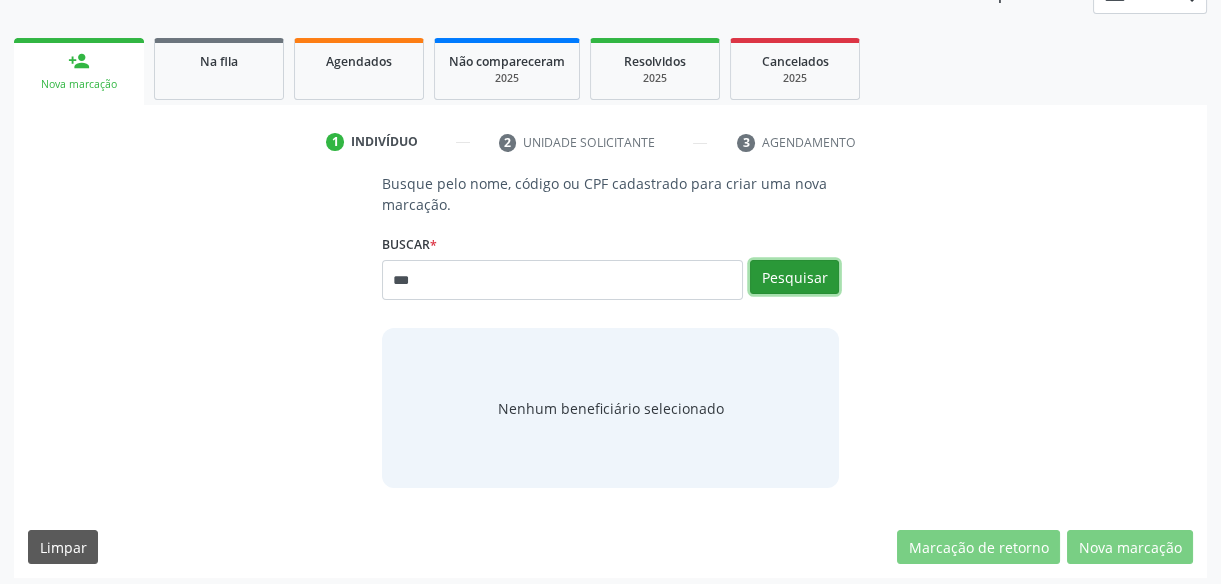 click on "Pesquisar" at bounding box center (794, 277) 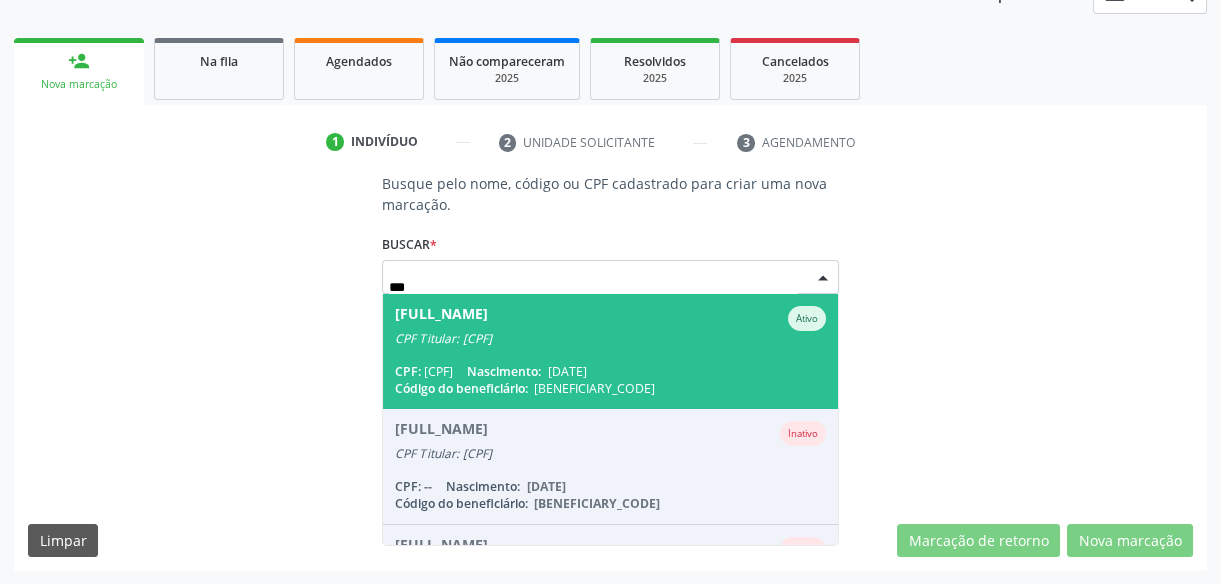click on "CPF Titular: [CPF]" at bounding box center [610, 339] 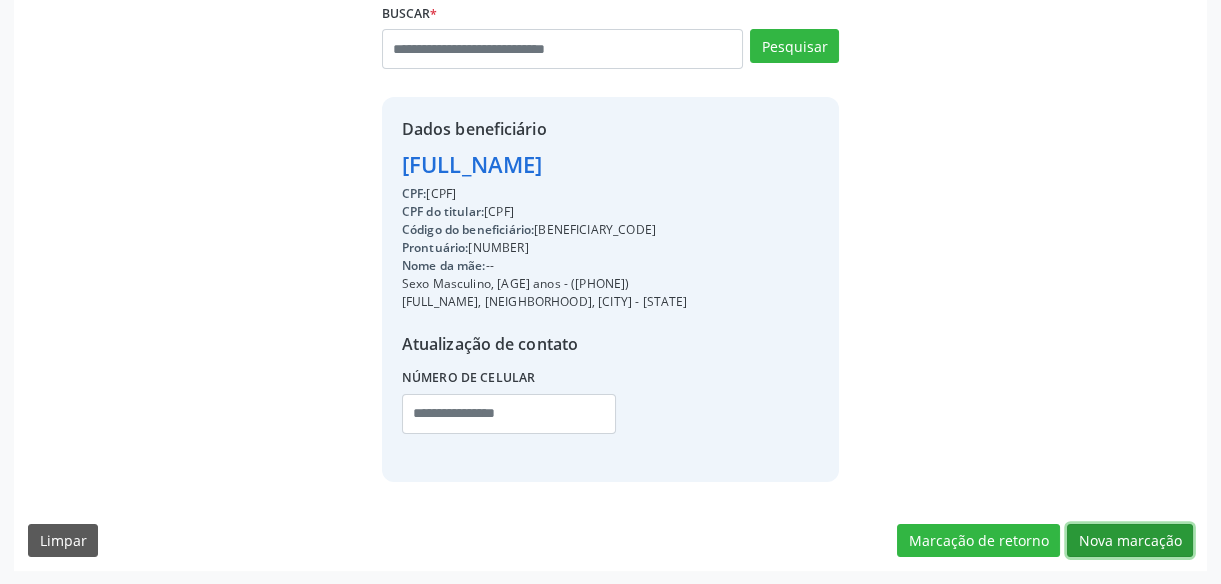 click on "Nova marcação" at bounding box center (1130, 541) 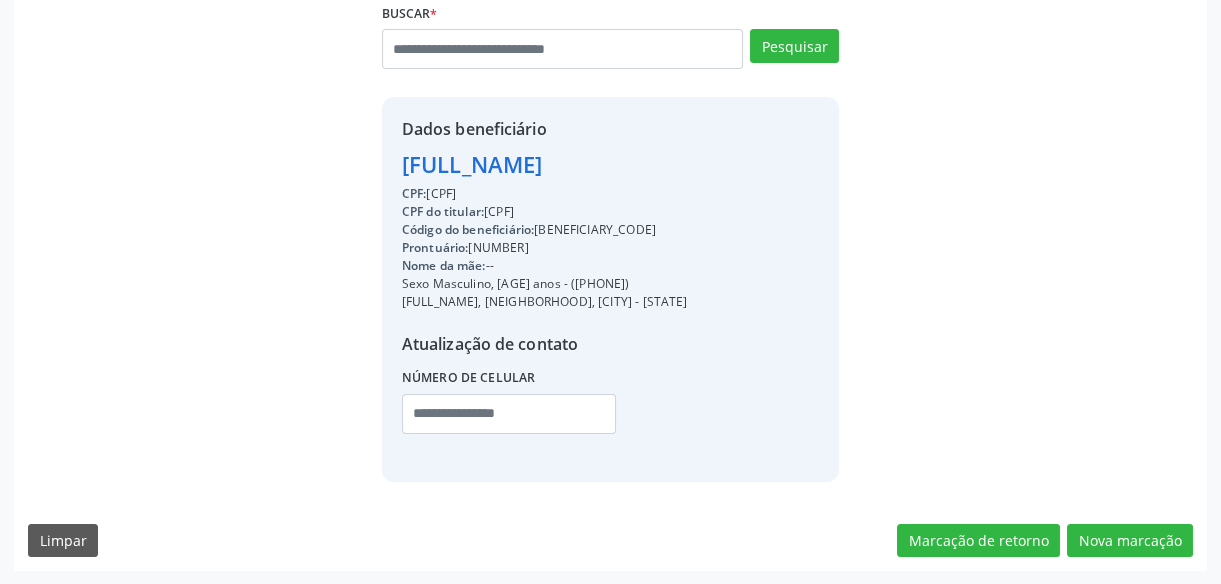 scroll, scrollTop: 309, scrollLeft: 0, axis: vertical 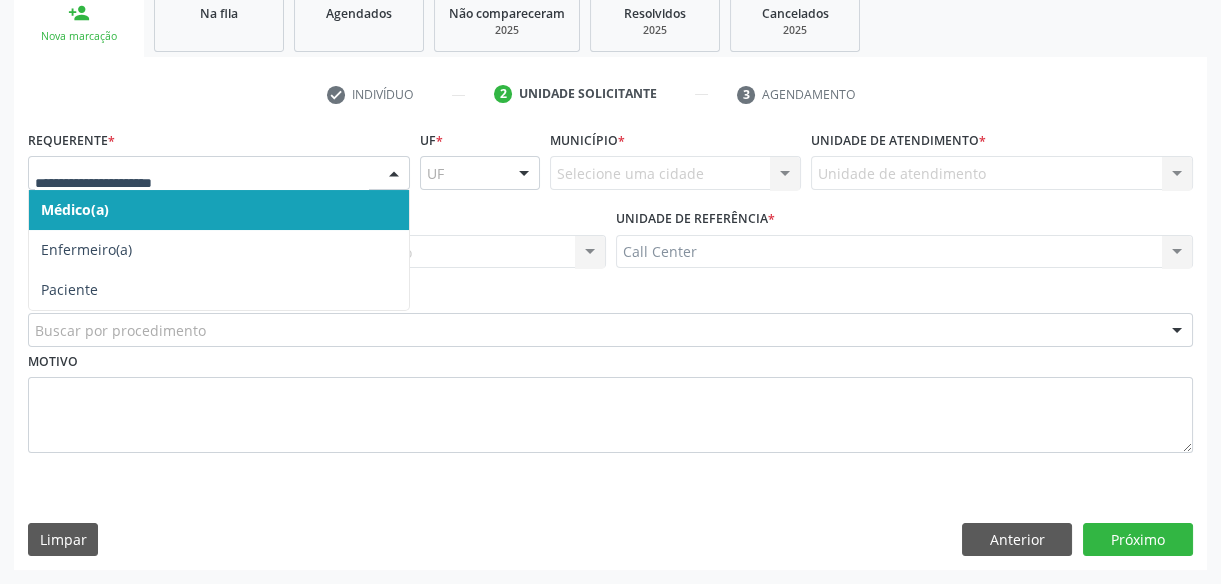 click at bounding box center [219, 173] 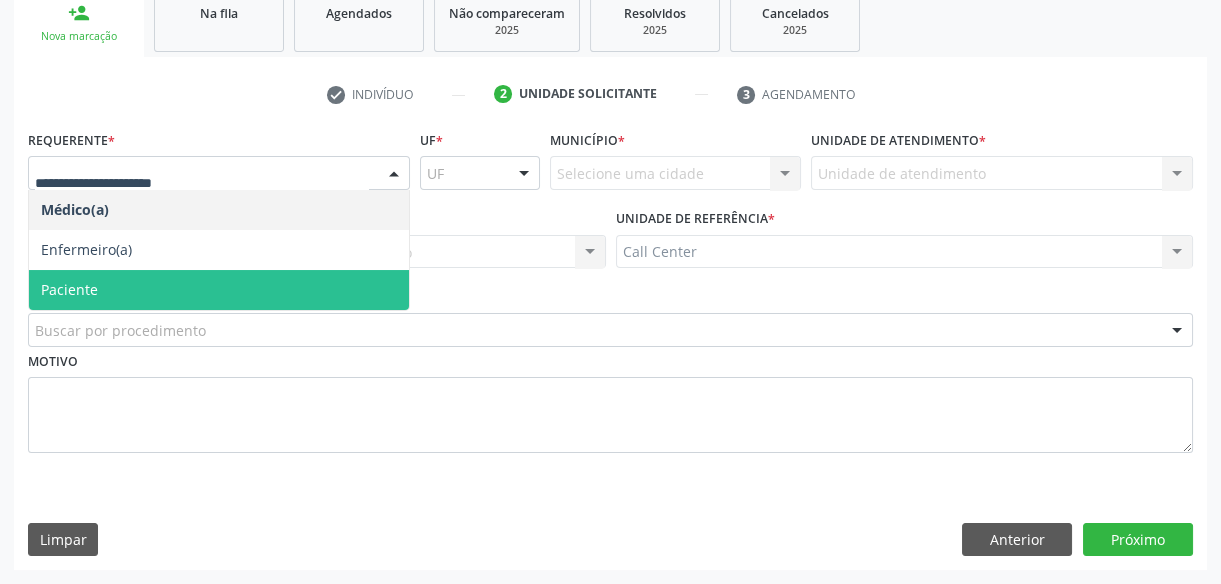 click on "Paciente" at bounding box center [219, 290] 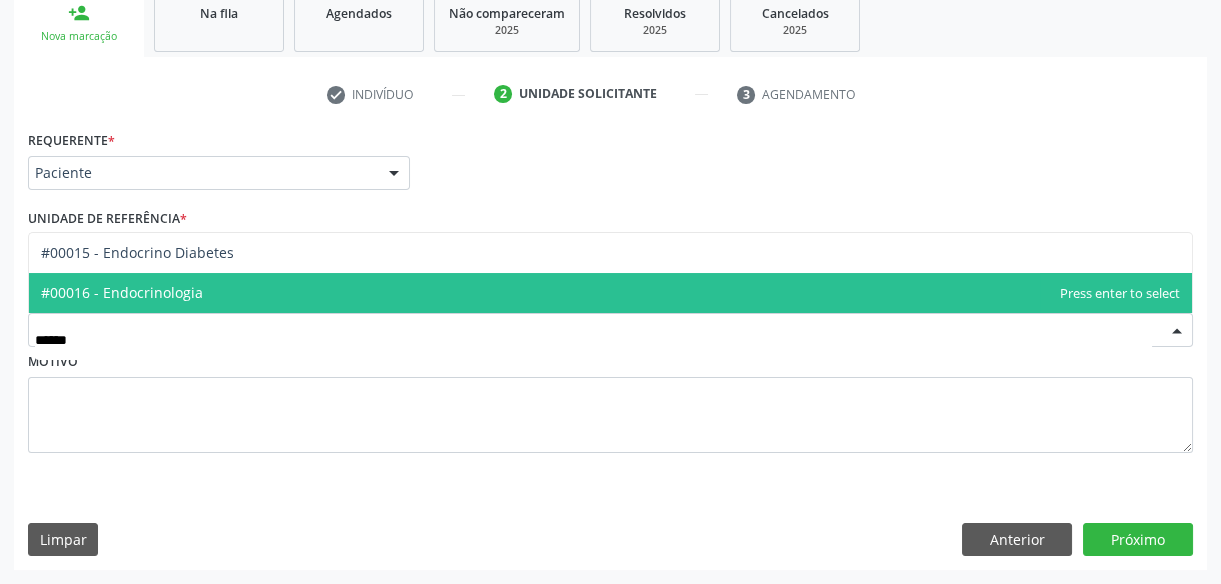 click on "#00016 - Endocrinologia" at bounding box center (122, 292) 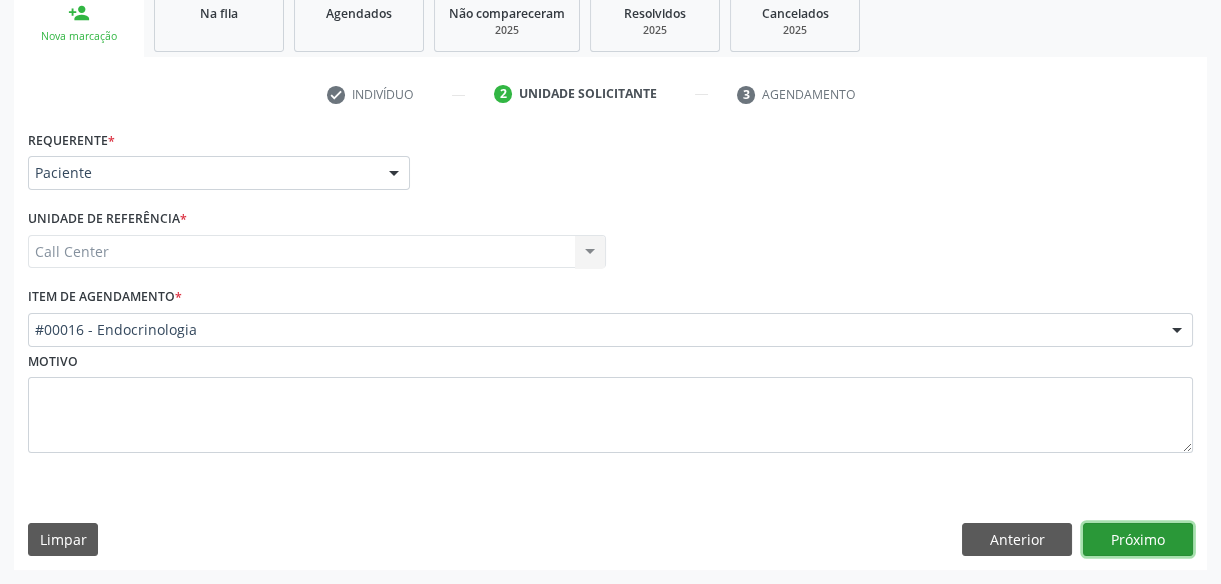 click on "Próximo" at bounding box center (1138, 540) 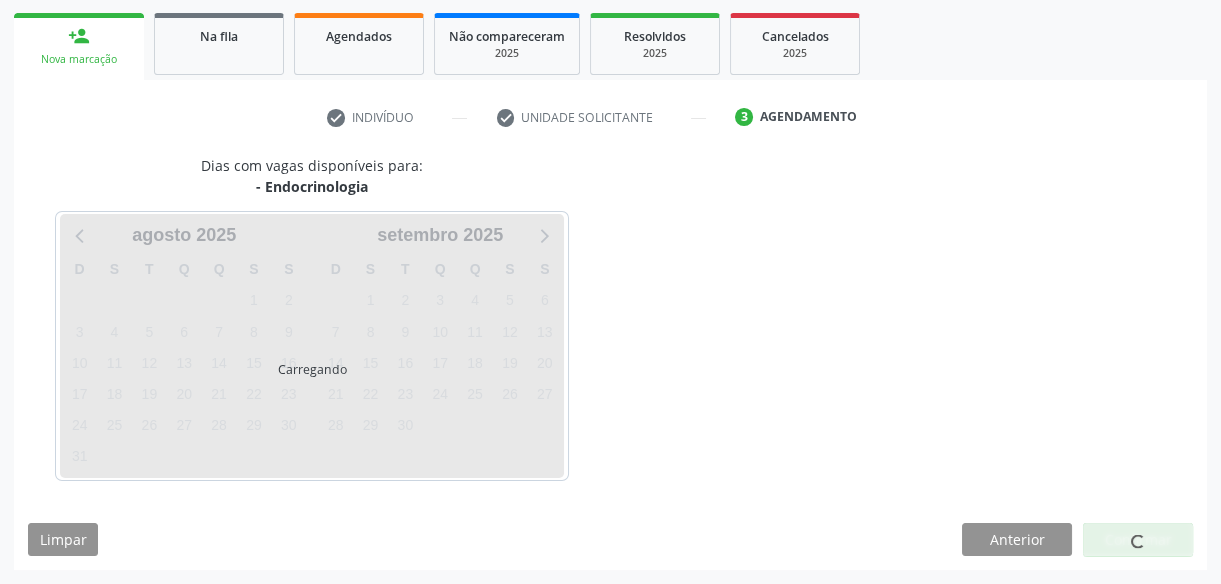 scroll, scrollTop: 285, scrollLeft: 0, axis: vertical 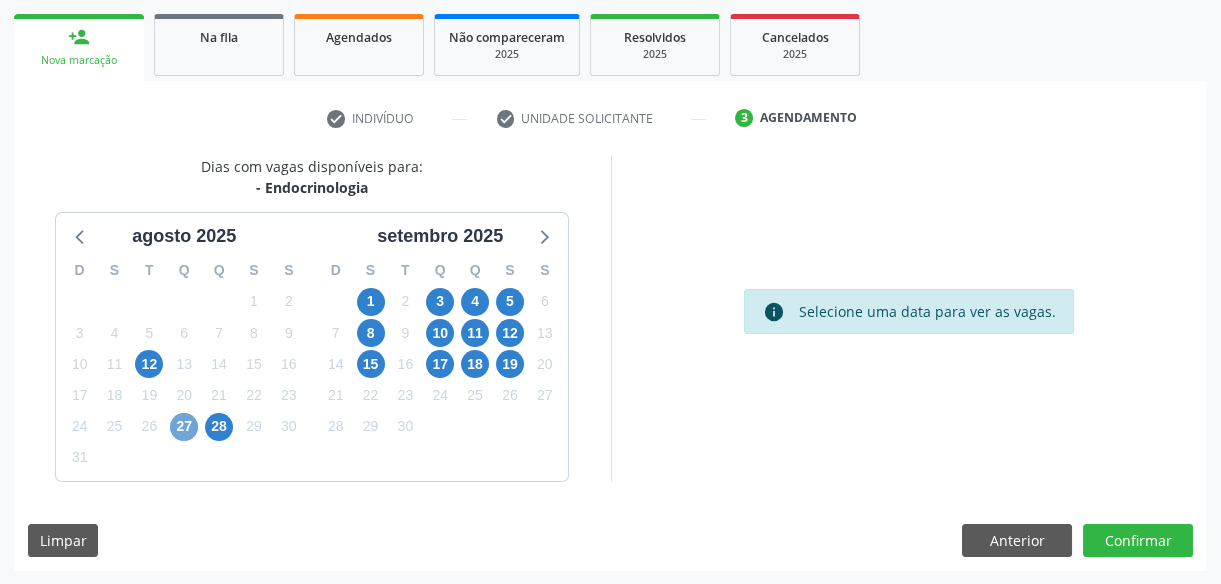 click on "27" at bounding box center [184, 427] 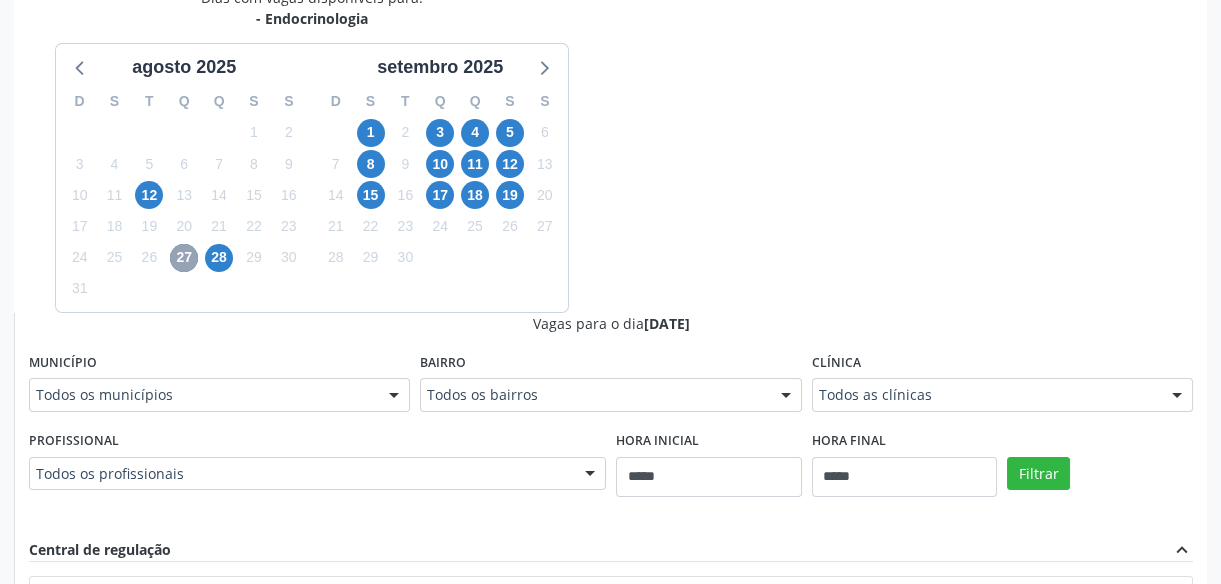 scroll, scrollTop: 467, scrollLeft: 0, axis: vertical 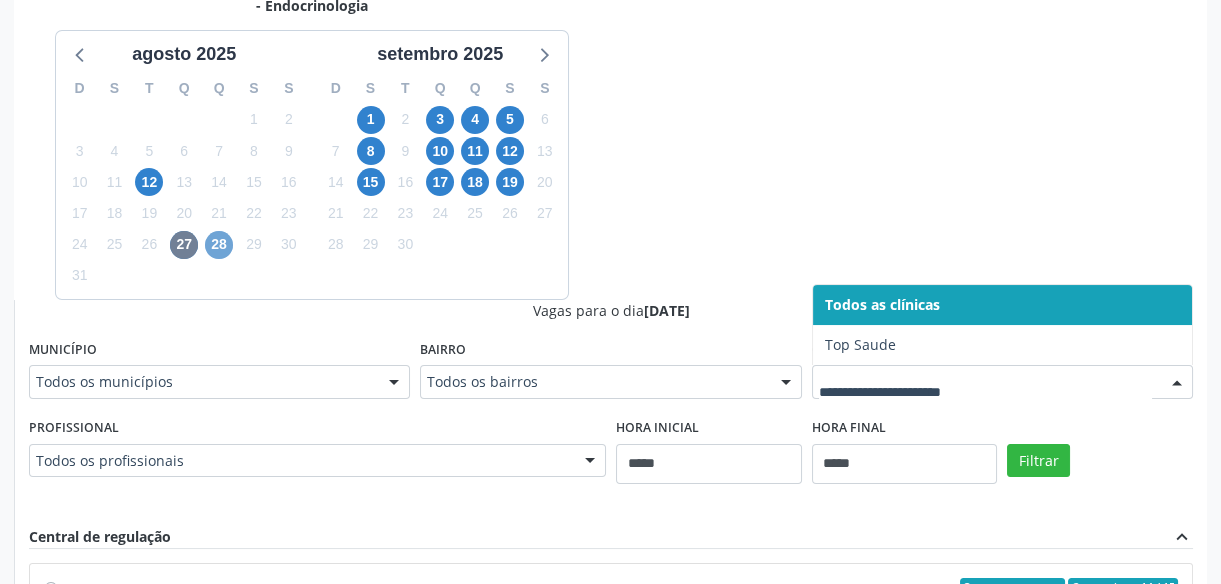 click on "28" at bounding box center [219, 245] 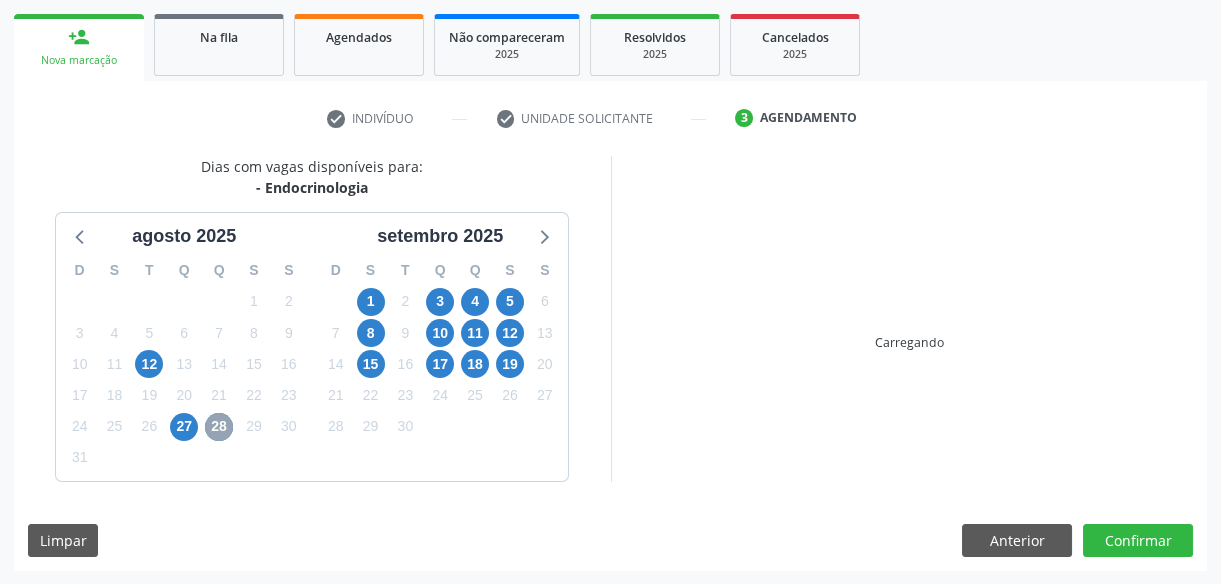 scroll, scrollTop: 467, scrollLeft: 0, axis: vertical 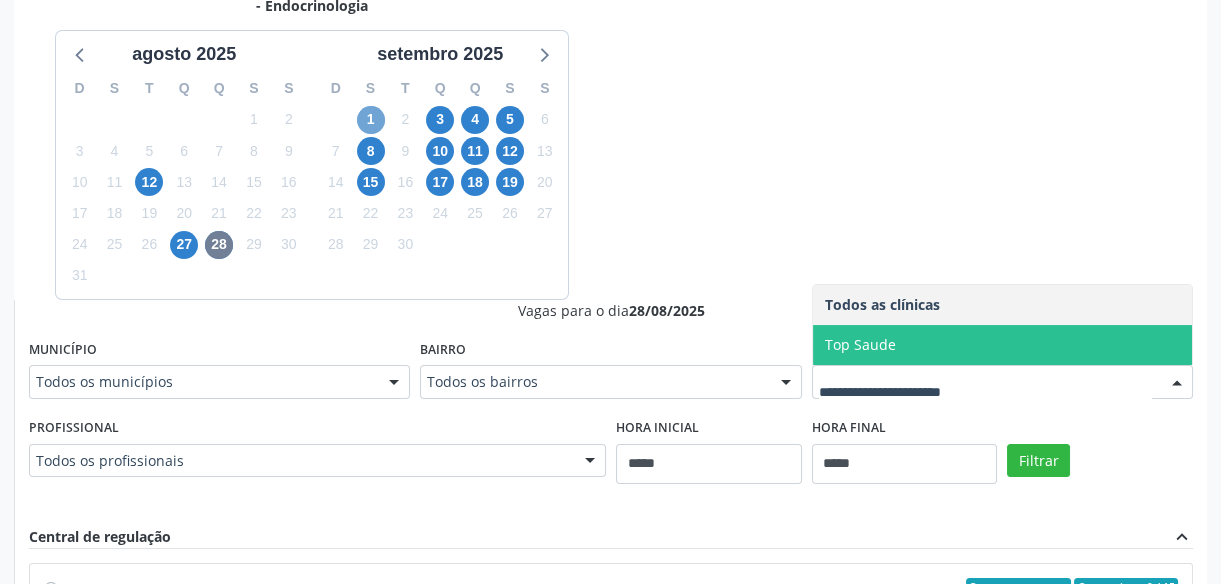 click on "1" at bounding box center [371, 120] 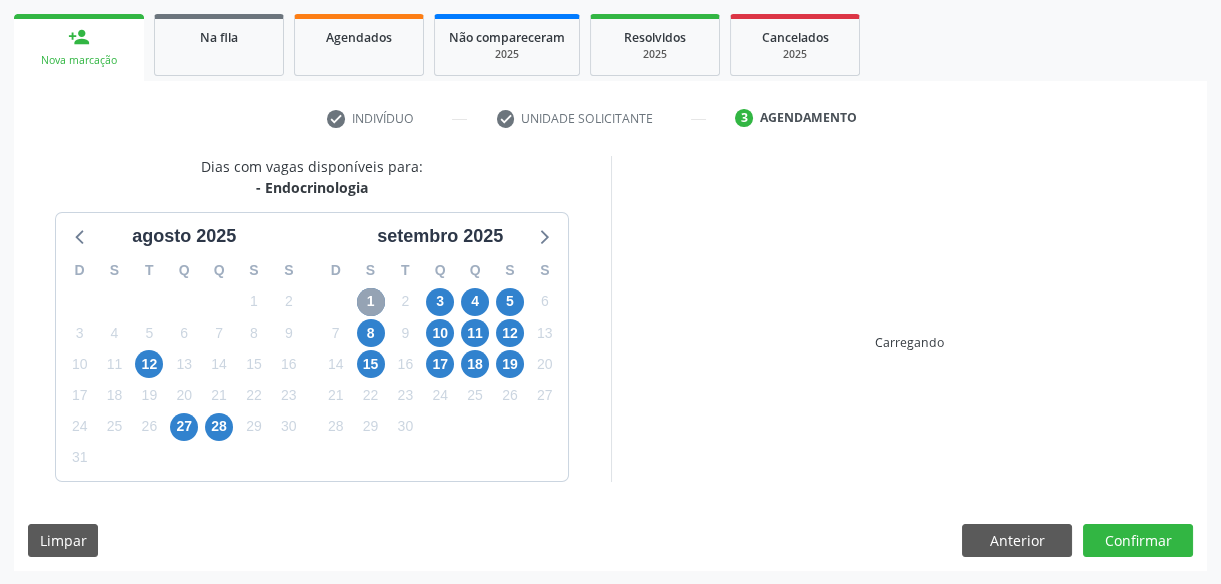 scroll, scrollTop: 467, scrollLeft: 0, axis: vertical 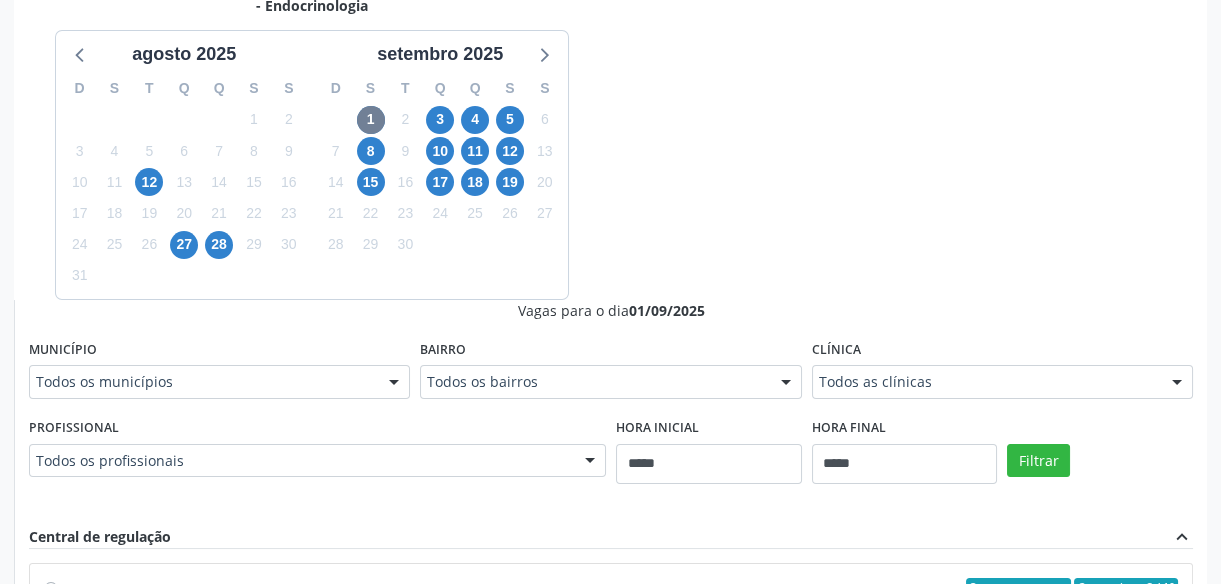 click on "Clínica
Todos as clínicas         Todos as clínicas   Top Saude
Nenhum resultado encontrado para: "   "
Não há nenhuma opção para ser exibida." at bounding box center [1002, 374] 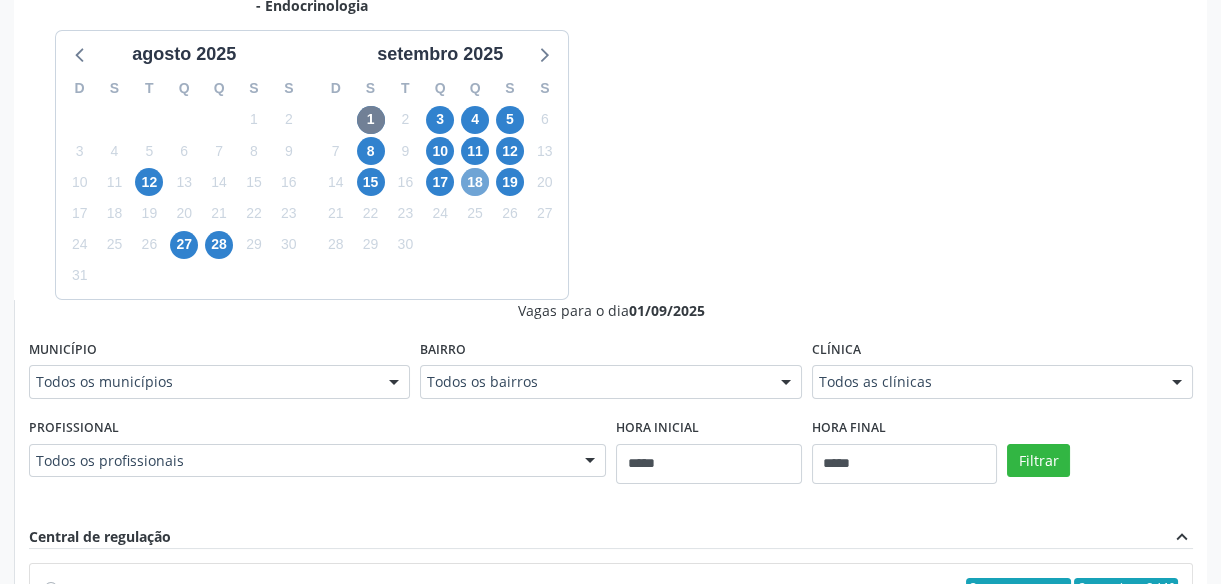 click on "18" at bounding box center [475, 182] 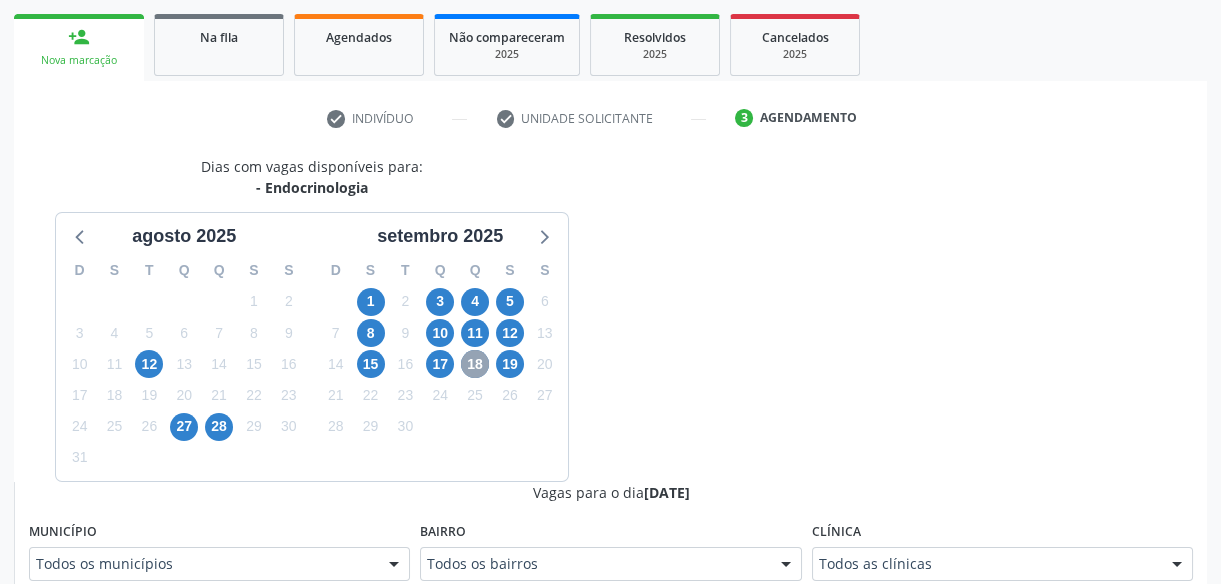 scroll, scrollTop: 467, scrollLeft: 0, axis: vertical 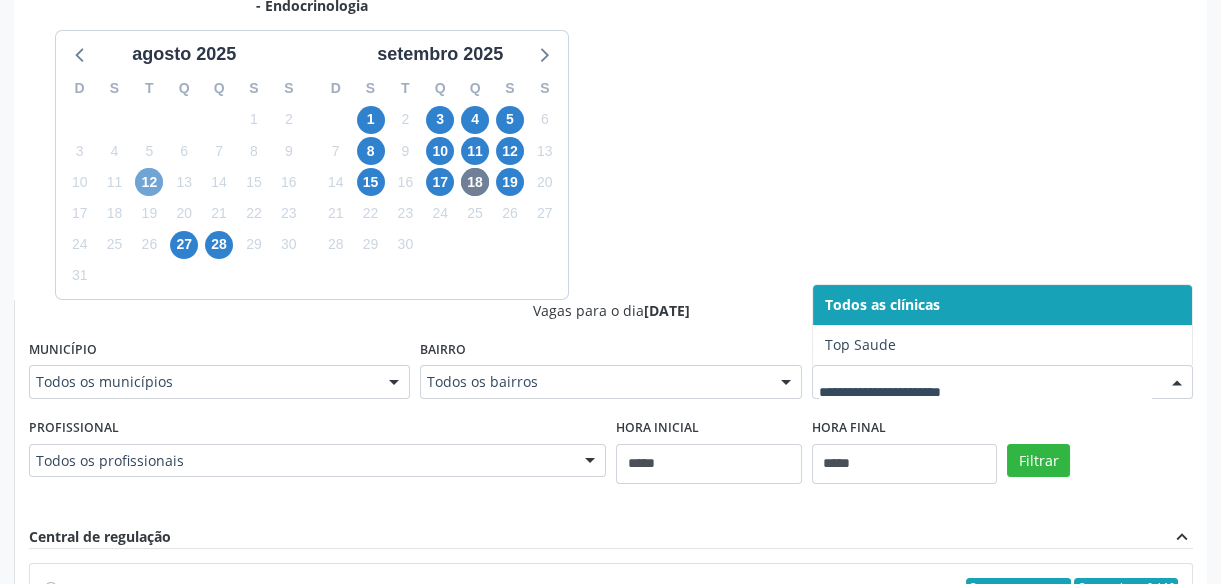 click on "12" at bounding box center [149, 182] 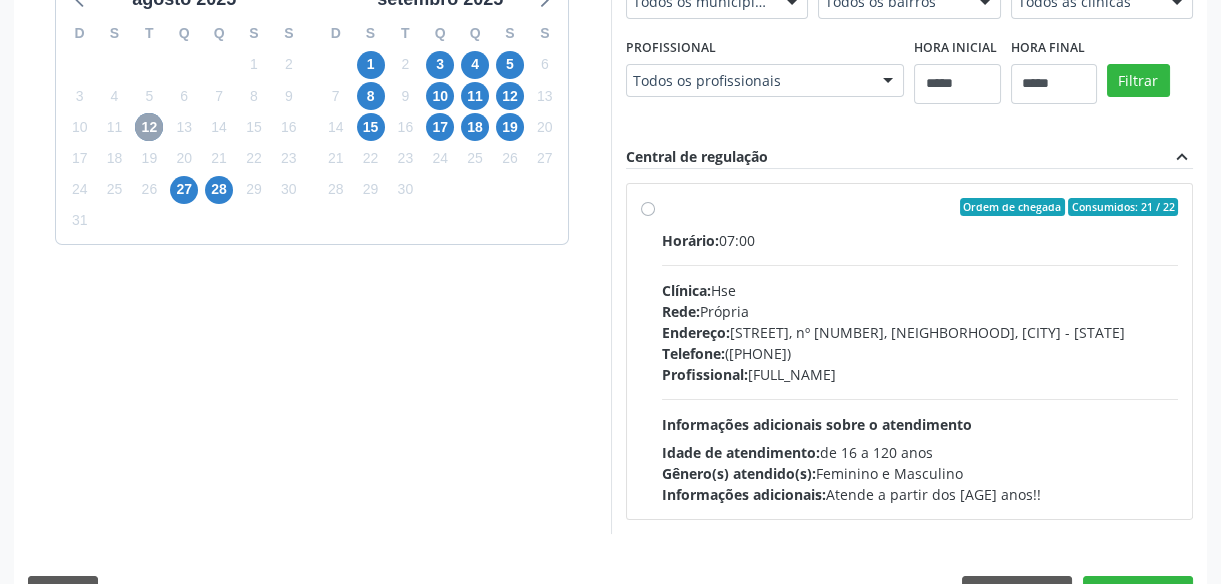 scroll, scrollTop: 574, scrollLeft: 0, axis: vertical 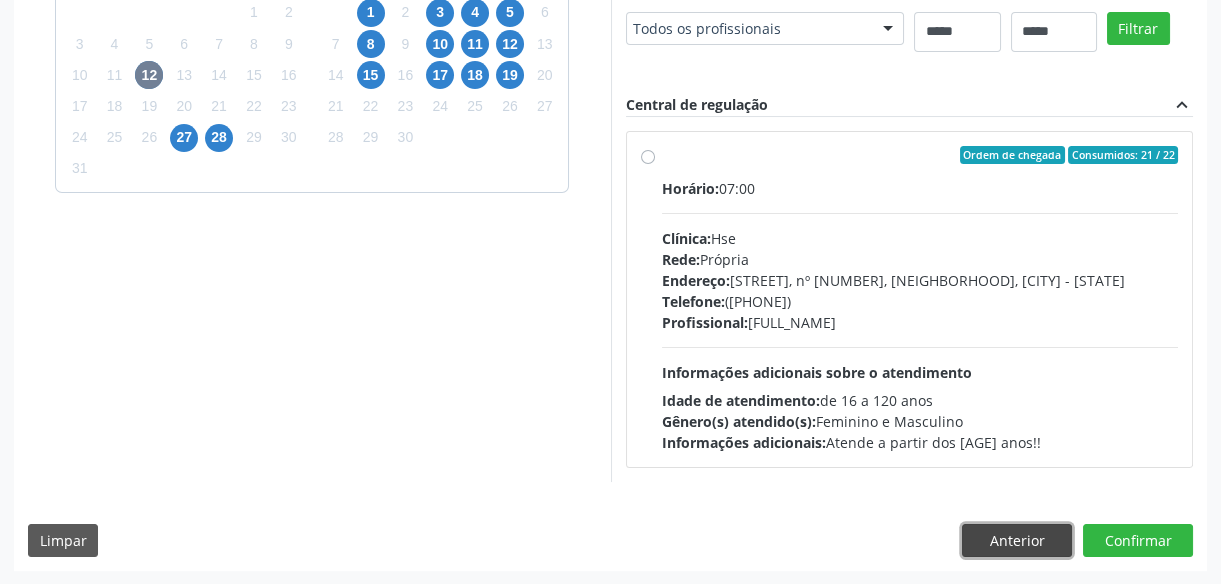 click on "Anterior" at bounding box center [1017, 541] 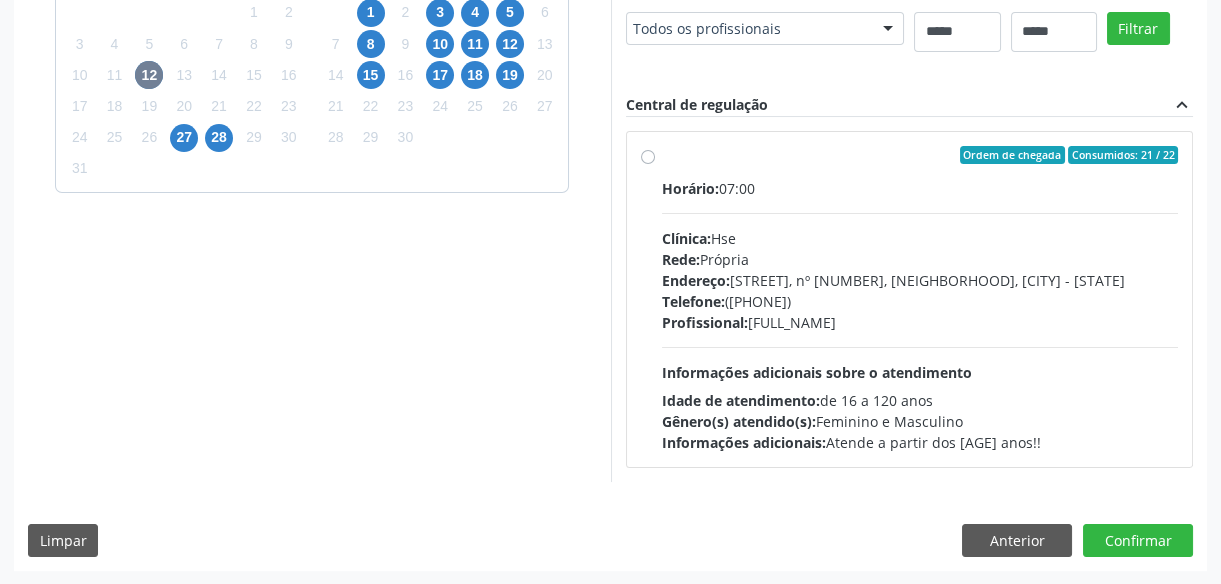 scroll, scrollTop: 309, scrollLeft: 0, axis: vertical 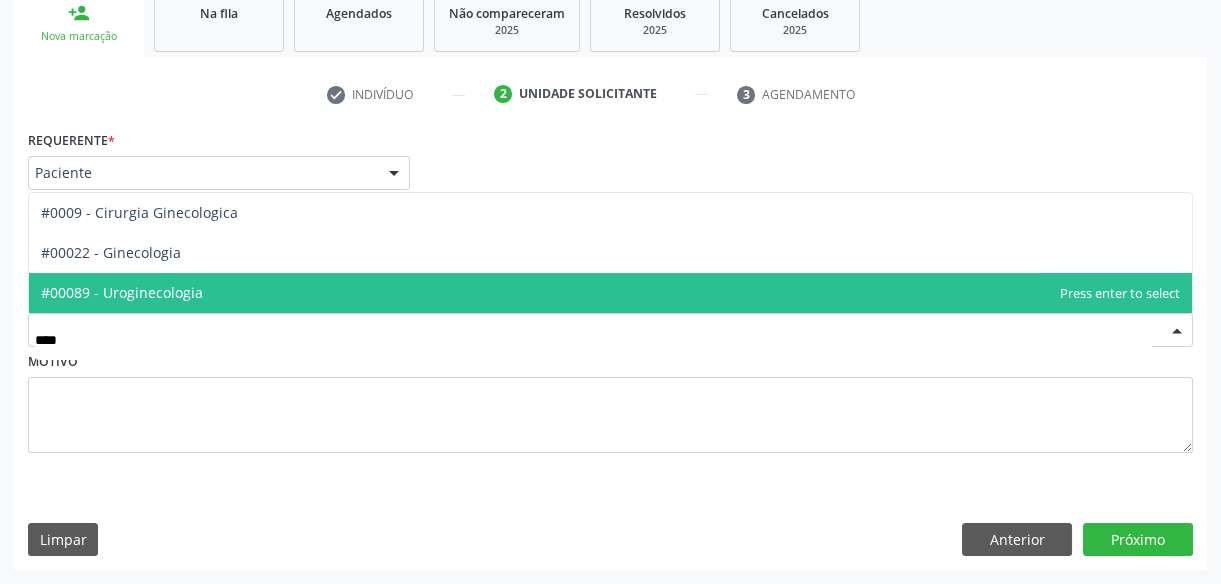 type on "*****" 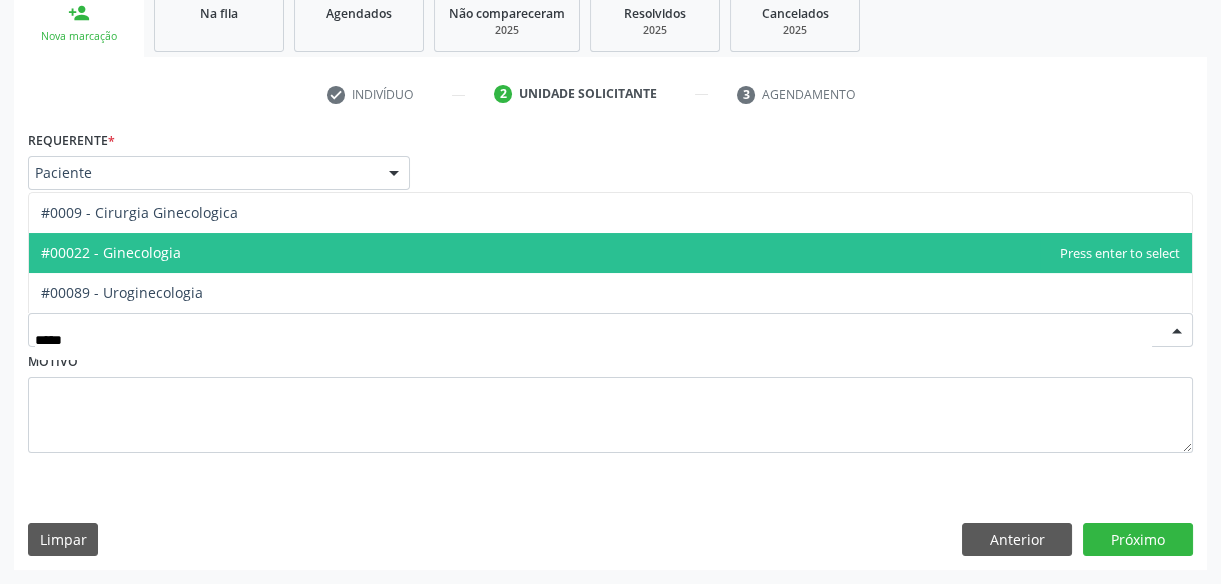 click on "#00022 - Ginecologia" at bounding box center [610, 253] 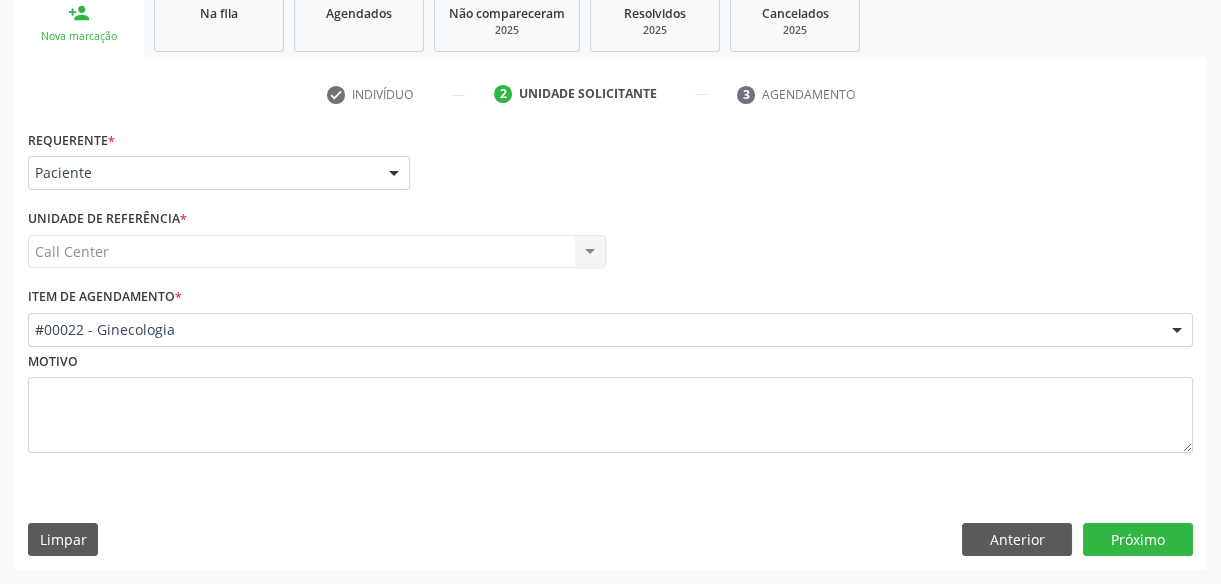 click on "Requerente
*
Paciente         Médico(a)   Enfermeiro(a)   Paciente
Nenhum resultado encontrado para: "   "
Não há nenhuma opção para ser exibida.
UF
UF
PE
Nenhum resultado encontrado para: "   "
Não há nenhuma opção para ser exibida.
Município
Selecione uma cidade
Nenhum resultado encontrado para: "   "
Não há nenhuma opção para ser exibida.
Médico Solicitante
Por favor, selecione a Unidade de Atendimento primeiro
Nenhum resultado encontrado para: "   "
Não há nenhuma opção para ser exibida.
Unidade de referência
*
Call Center         Call Center
Nenhum resultado encontrado para: "   "
Não há nenhuma opção para ser exibida.
*" at bounding box center [610, 347] 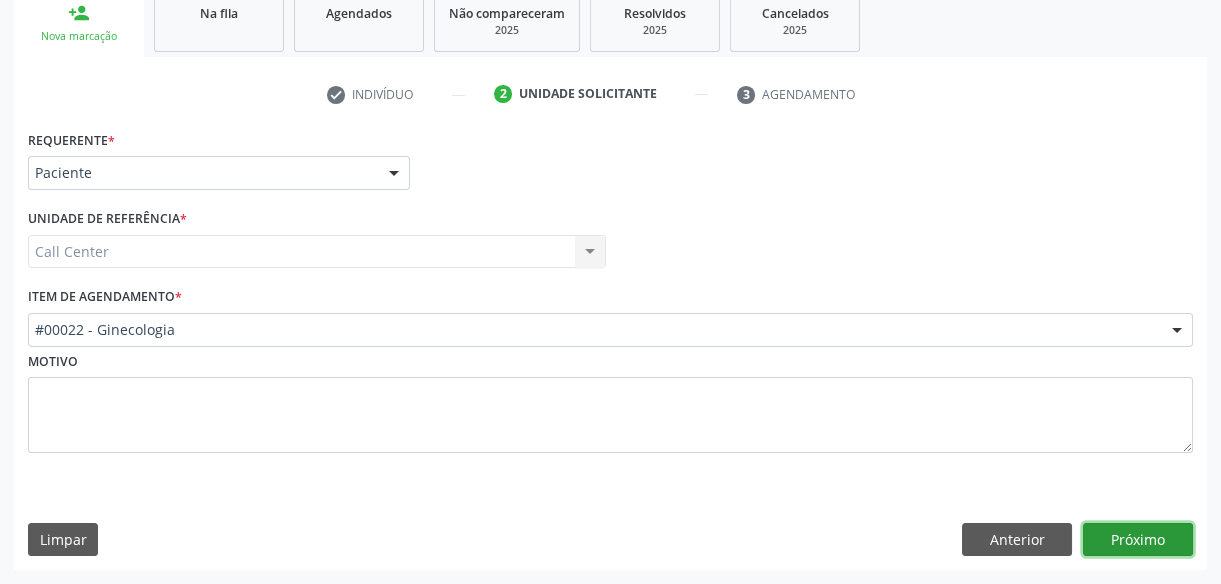 click on "Próximo" at bounding box center [1138, 540] 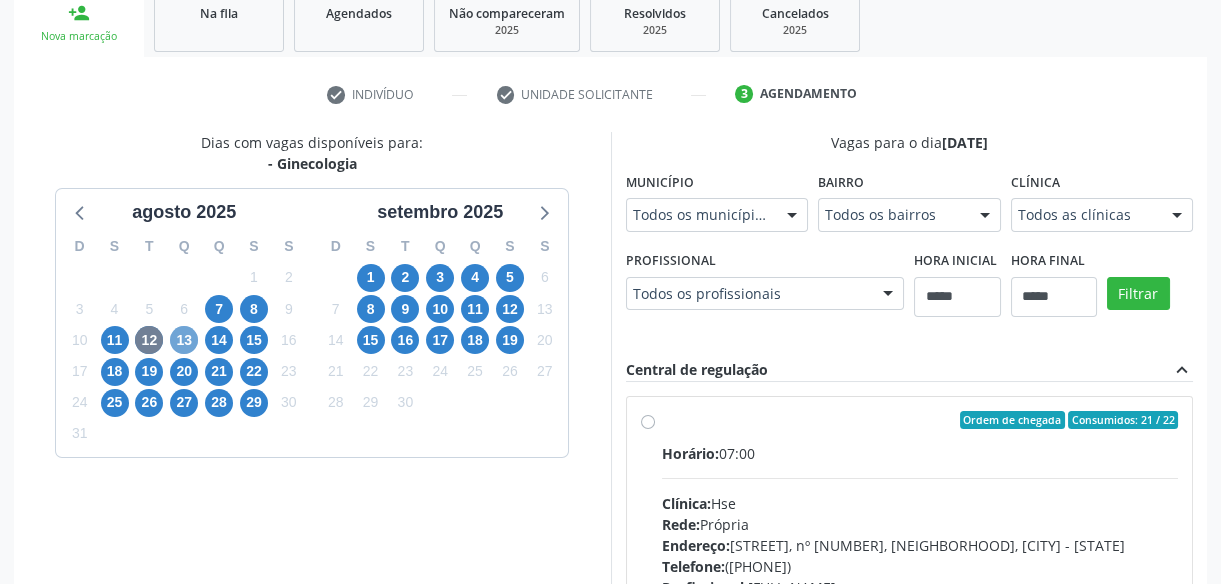 click on "13" at bounding box center (184, 340) 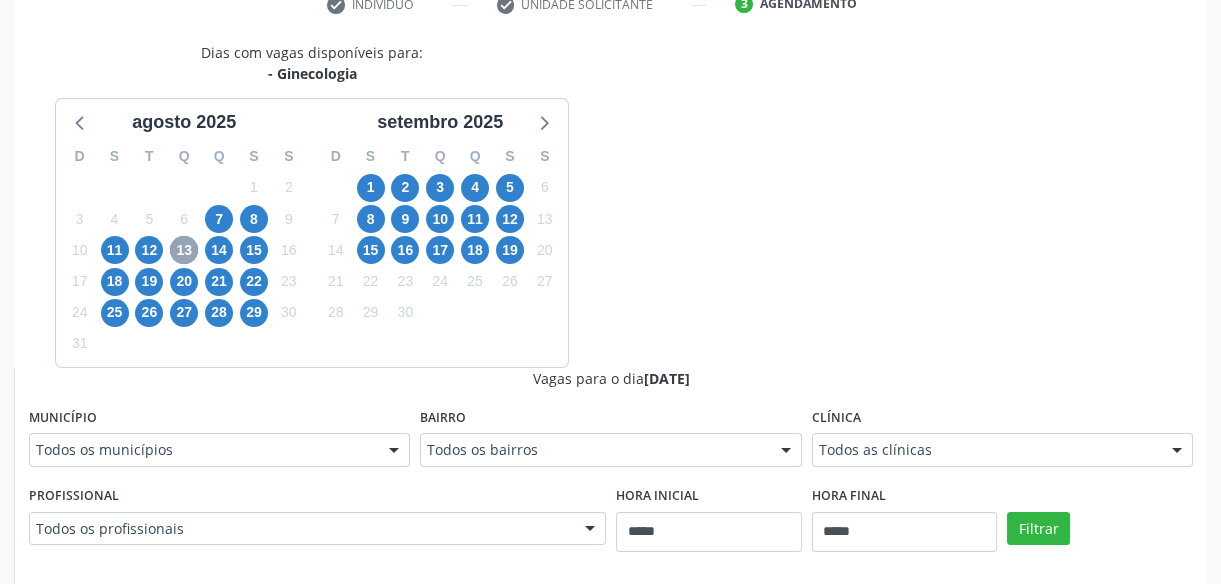 scroll, scrollTop: 400, scrollLeft: 0, axis: vertical 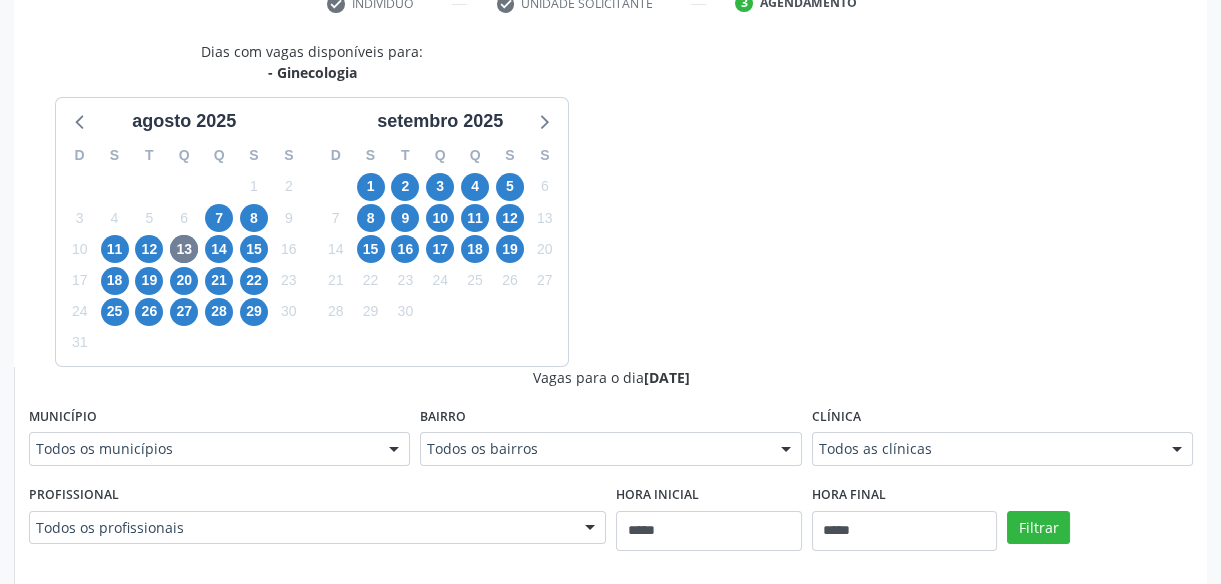 click on "Clínica" at bounding box center [836, 417] 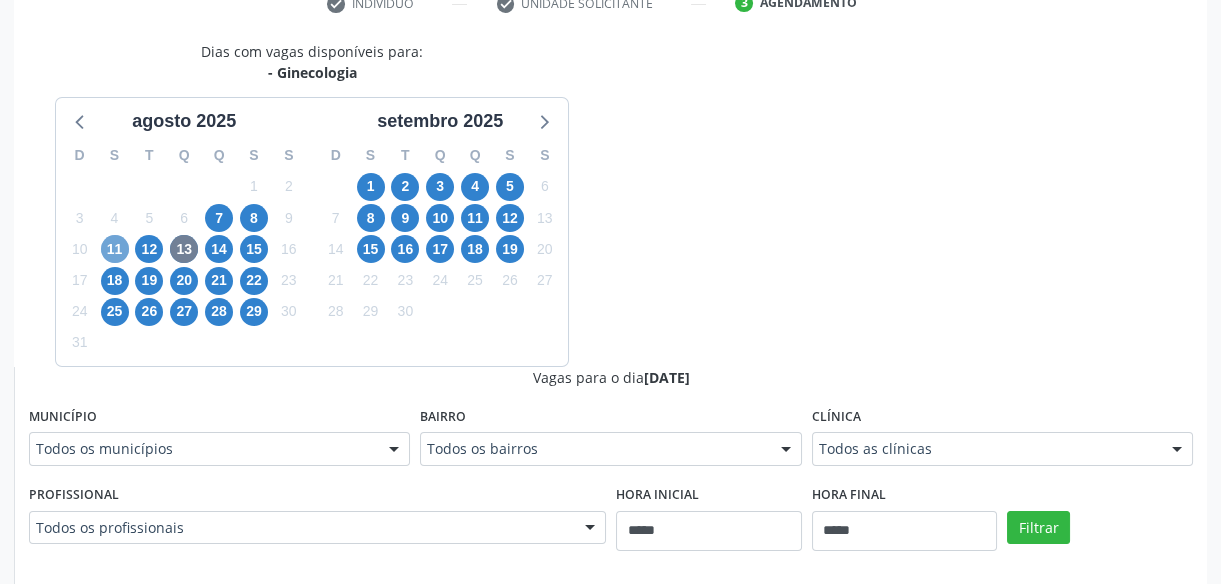 click on "11" at bounding box center (115, 249) 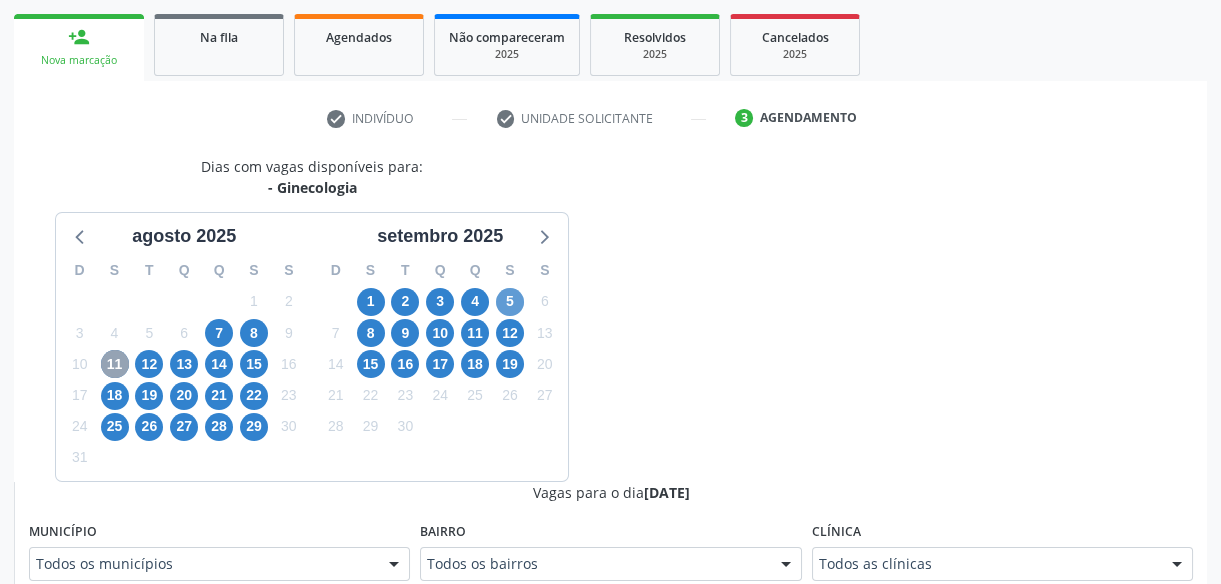 scroll, scrollTop: 400, scrollLeft: 0, axis: vertical 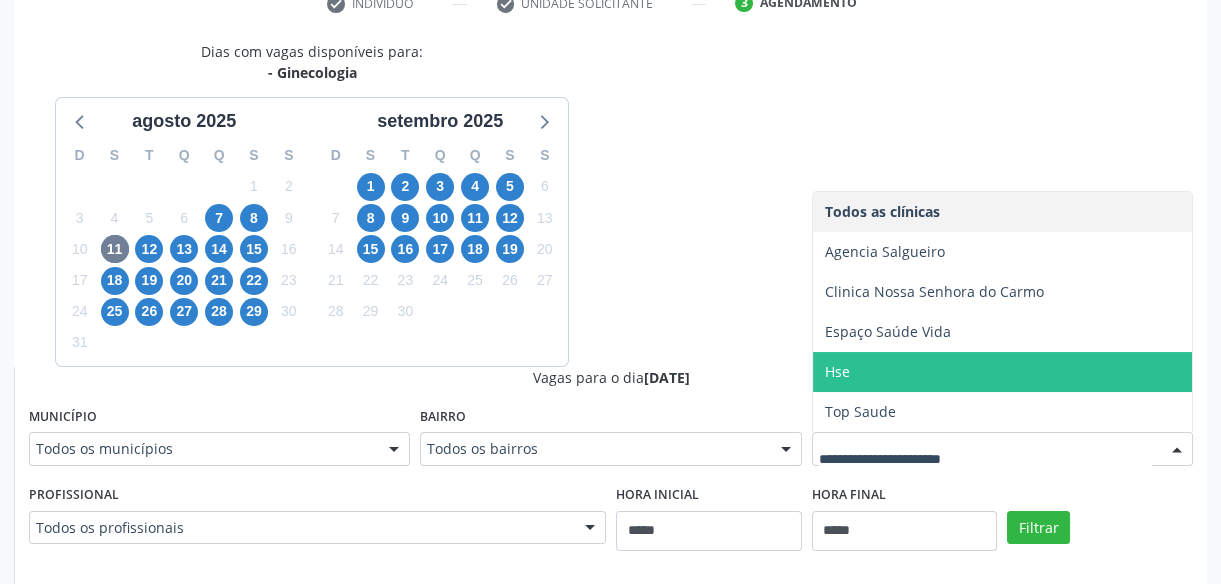 click on "Hse" at bounding box center [1002, 372] 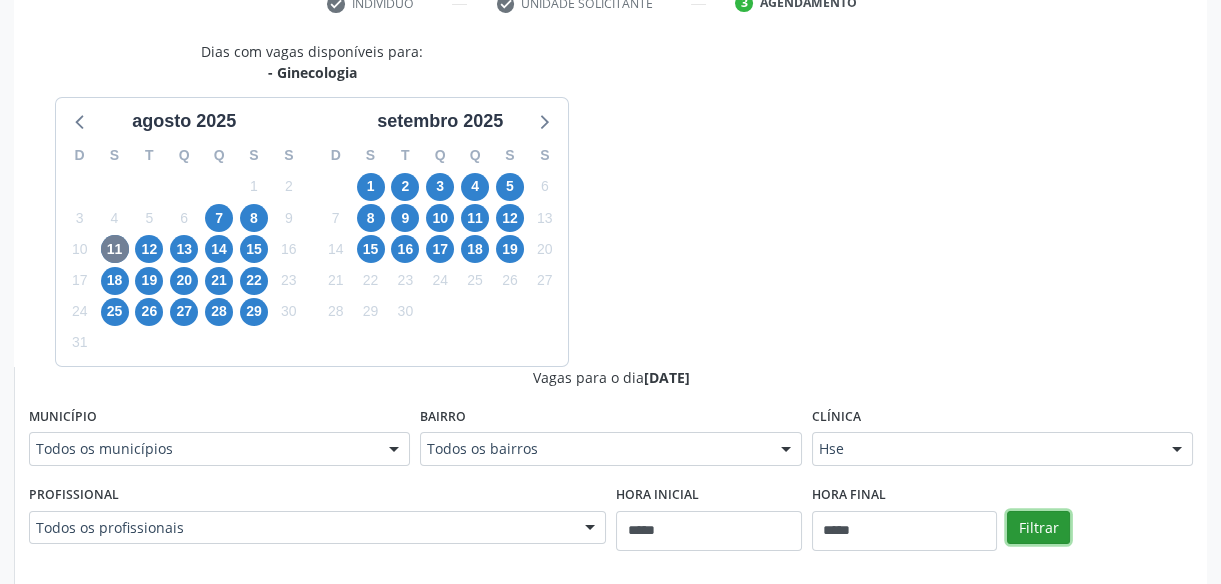 click on "Filtrar" at bounding box center (1038, 528) 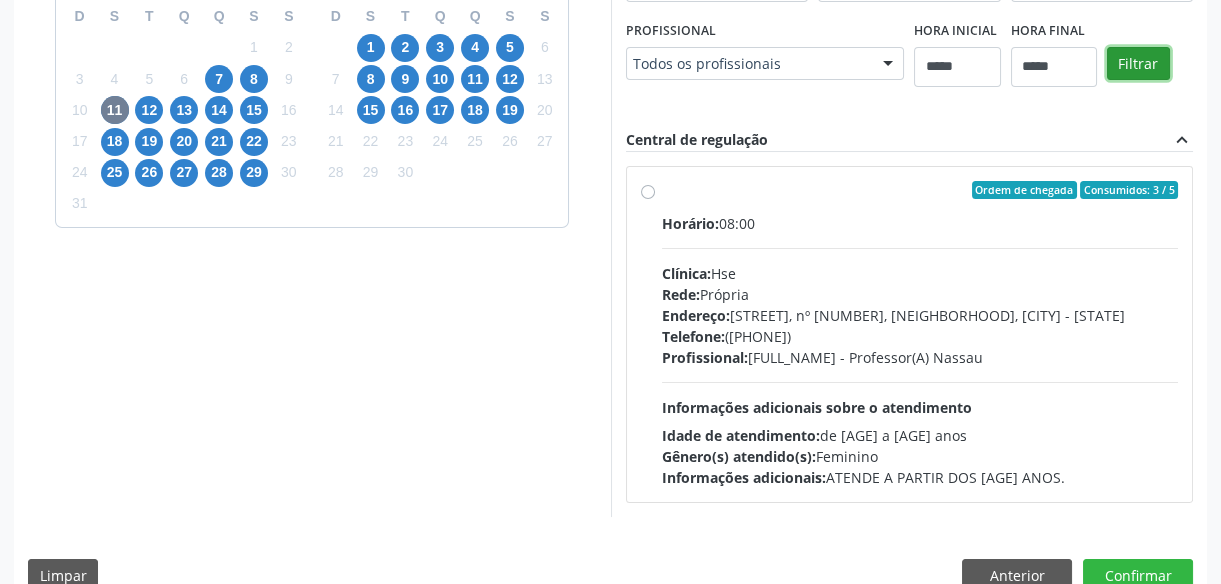 scroll, scrollTop: 574, scrollLeft: 0, axis: vertical 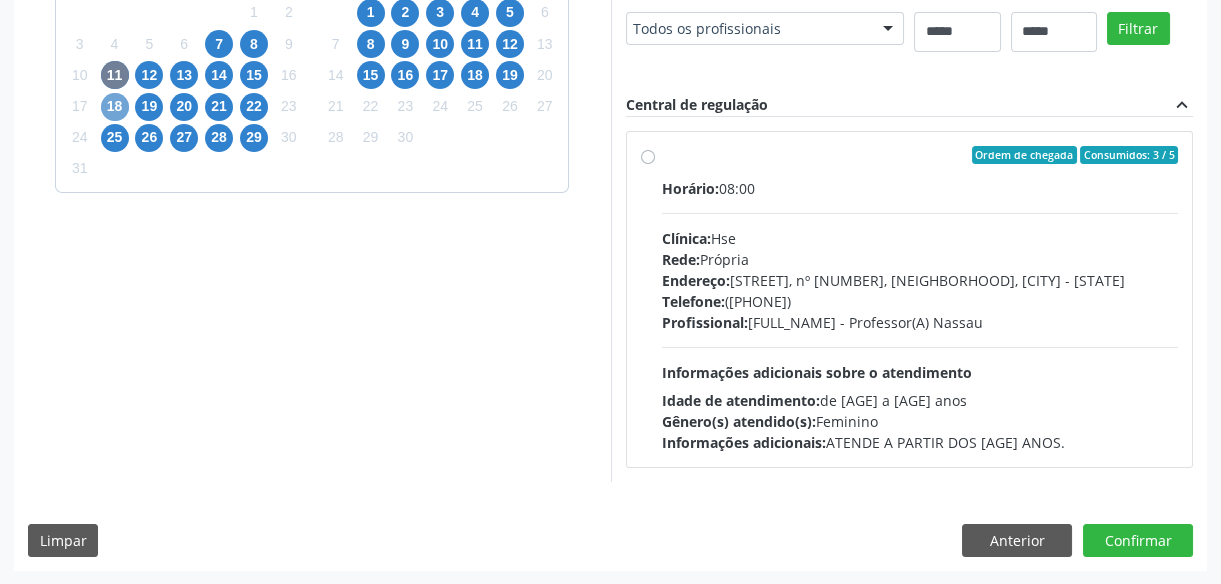 click on "18" at bounding box center [115, 107] 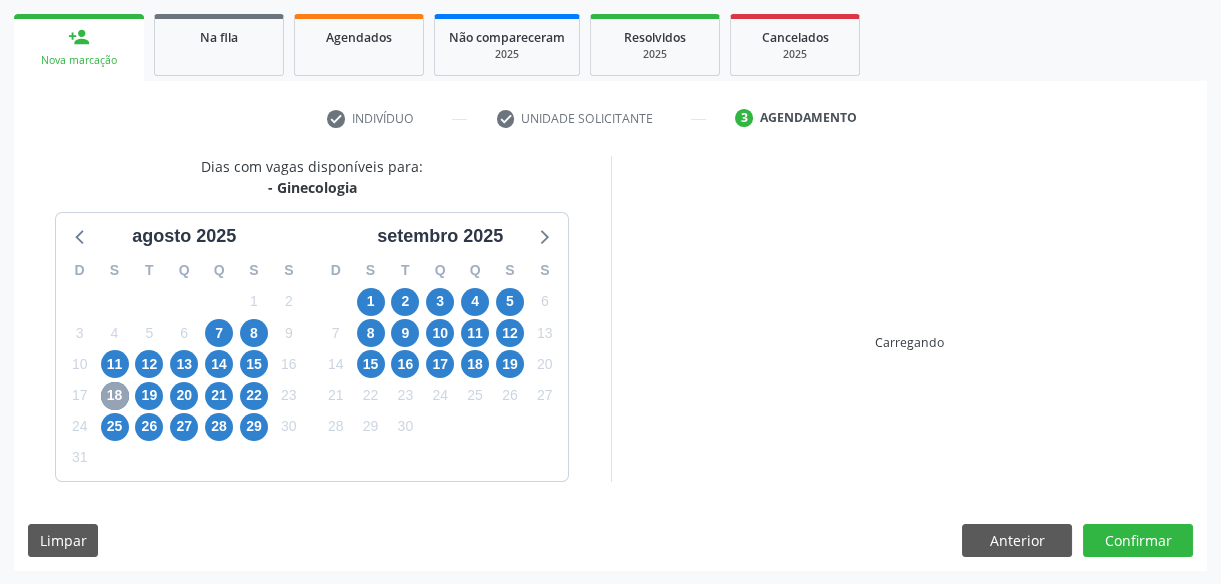 scroll, scrollTop: 574, scrollLeft: 0, axis: vertical 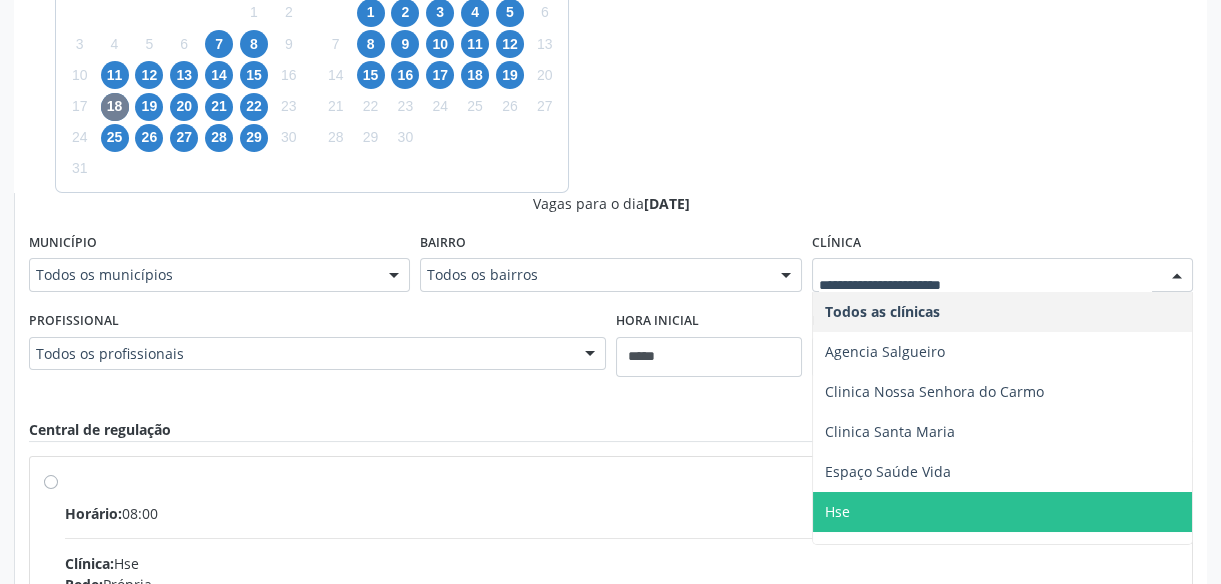click on "Hse" at bounding box center [1002, 512] 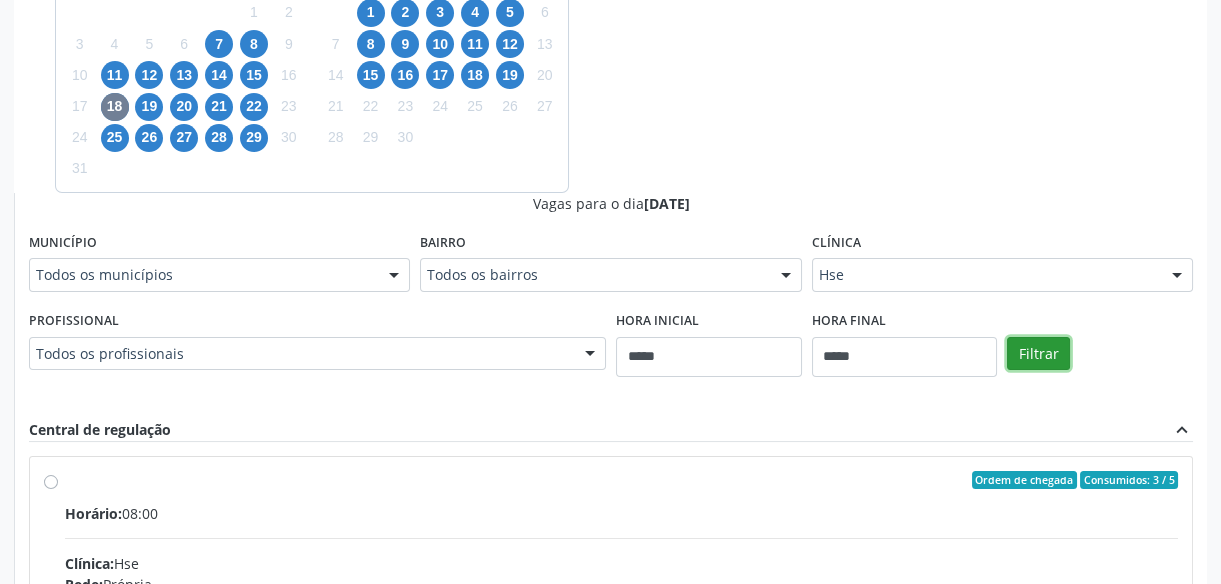 click on "Filtrar" at bounding box center (1038, 354) 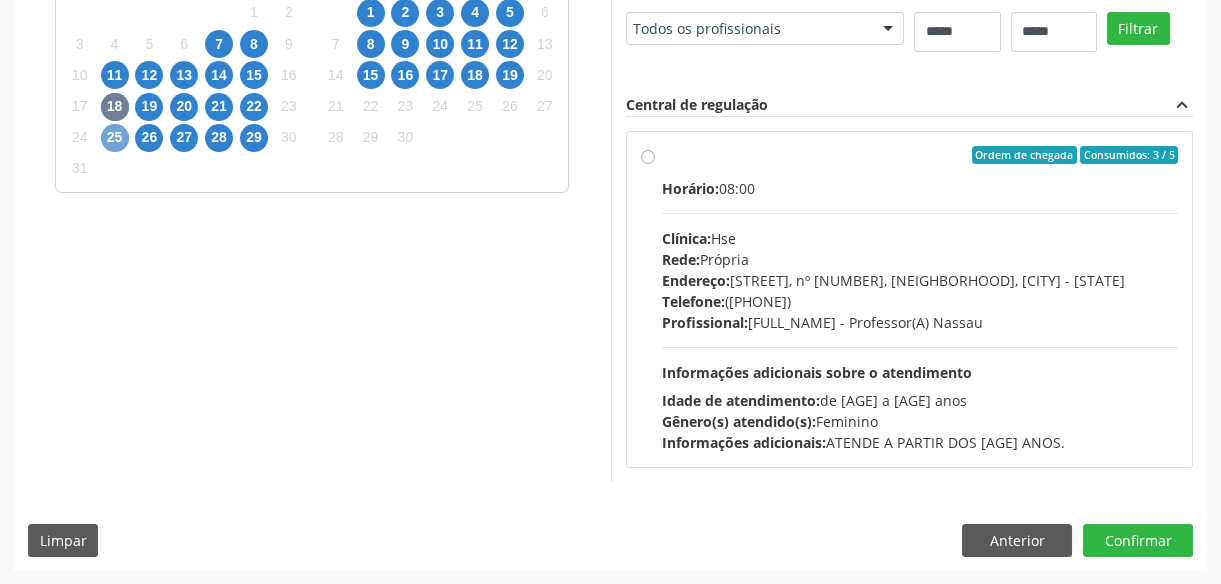 click on "25" at bounding box center [115, 138] 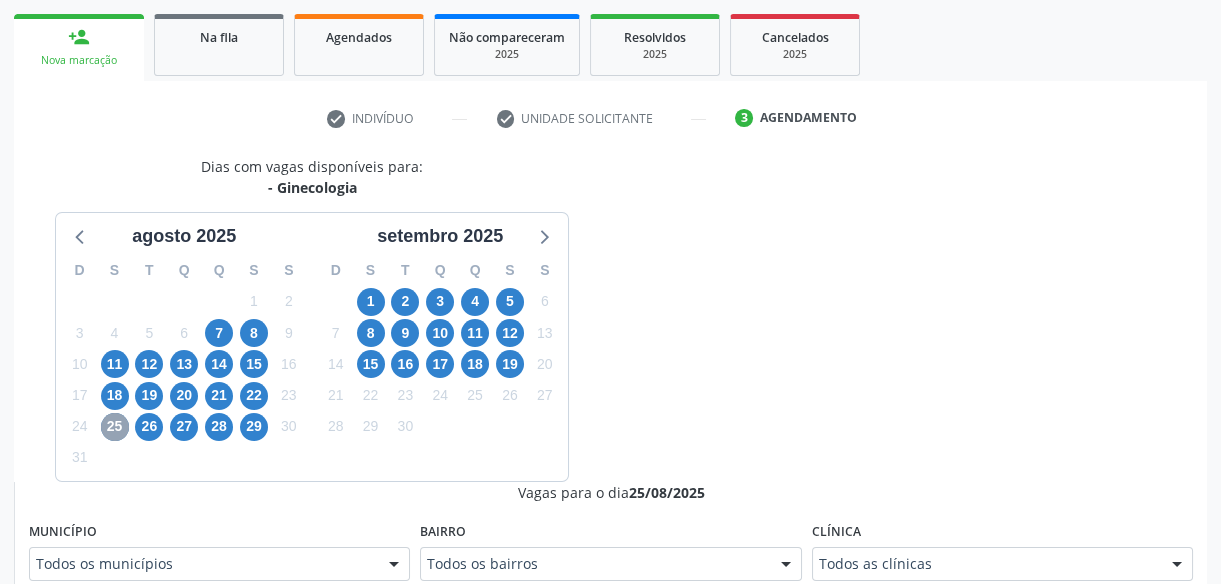 scroll, scrollTop: 574, scrollLeft: 0, axis: vertical 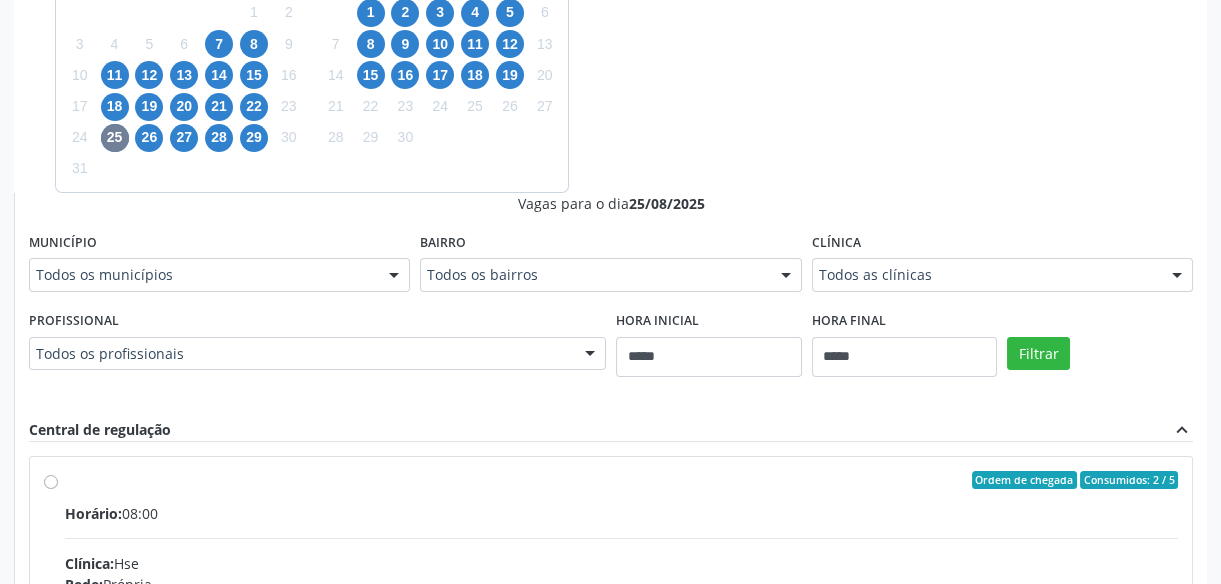 click on "Clínica
Todos as clínicas         Todos as clínicas   Clinica Nossa Senhora do Carmo   Clinica Santa Maria   Espaço Saúde Vida   Hse   Top Saude
Nenhum resultado encontrado para: "   "
Não há nenhuma opção para ser exibida." at bounding box center [1002, 267] 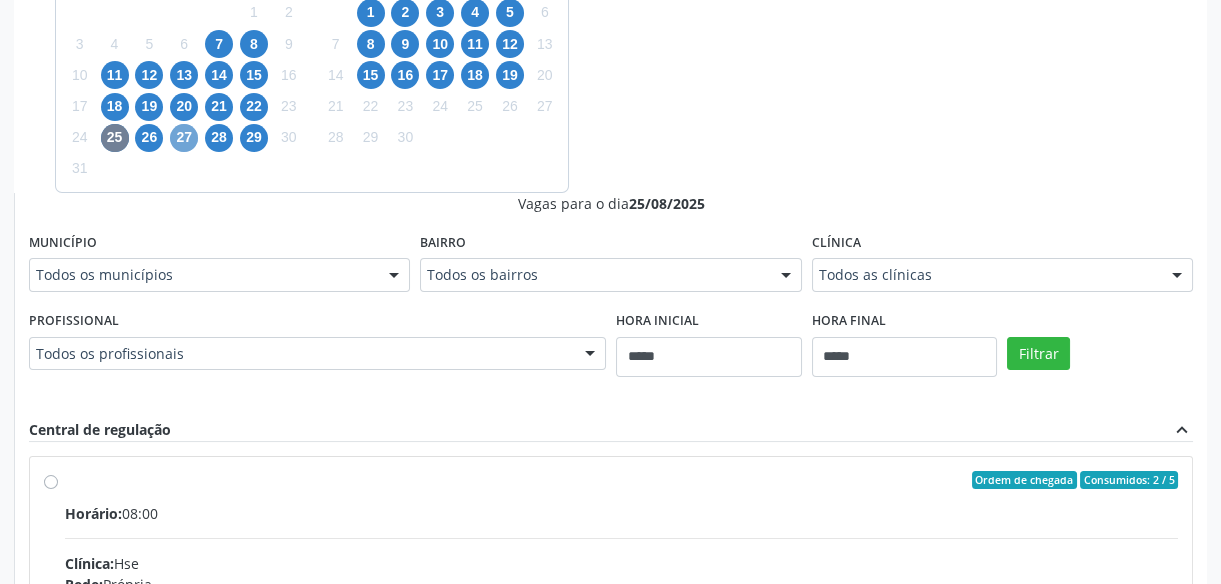 click on "27" at bounding box center [184, 138] 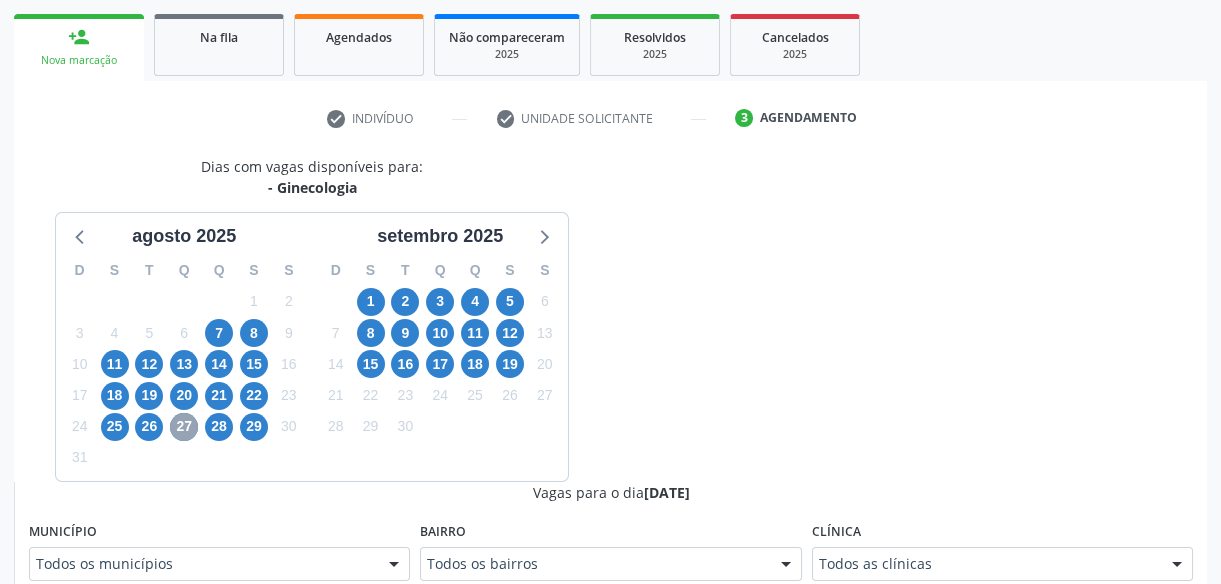 scroll, scrollTop: 574, scrollLeft: 0, axis: vertical 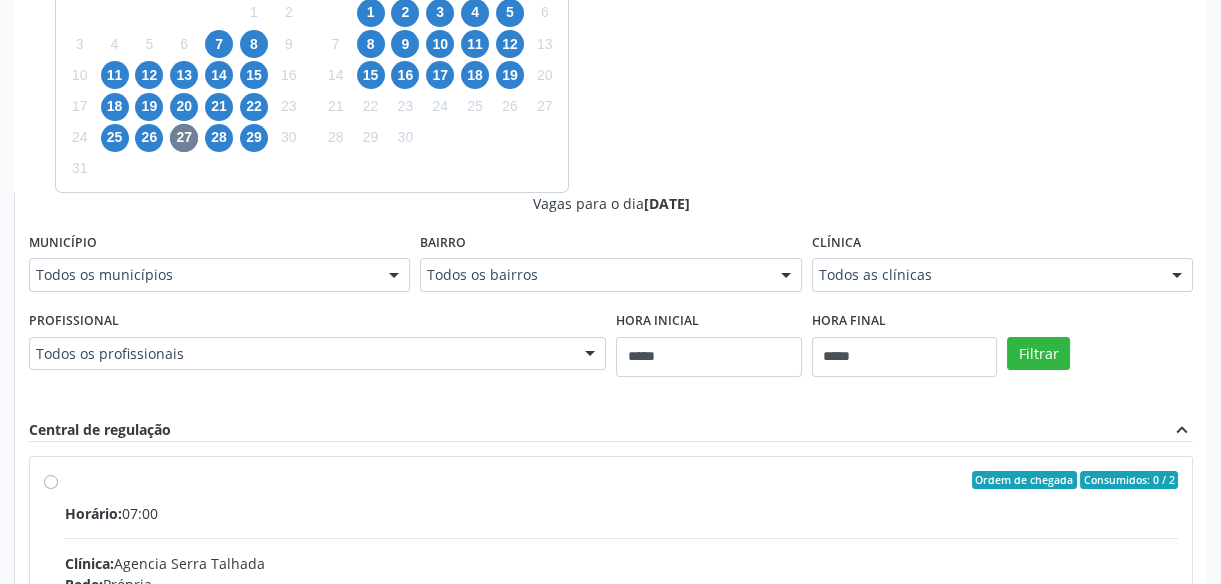click on "Clínica
Todos as clínicas         Todos as clínicas   Agencia Afogados da Ingazeira   Agencia Serra Talhada   Agencia de Ouricuri   Clinica Nossa Senhora do Carmo   Espaço Med Popular   Espaço Saúde Vida   Hospital Perpetuo Socorro
Nenhum resultado encontrado para: "   "
Não há nenhuma opção para ser exibida." at bounding box center (1002, 260) 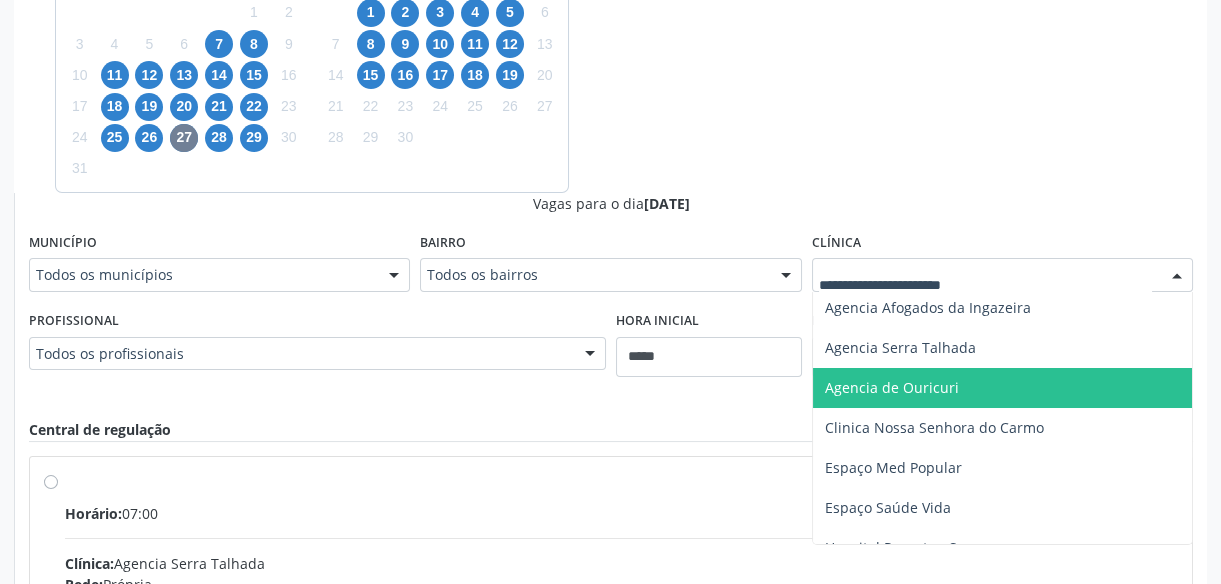 scroll, scrollTop: 67, scrollLeft: 0, axis: vertical 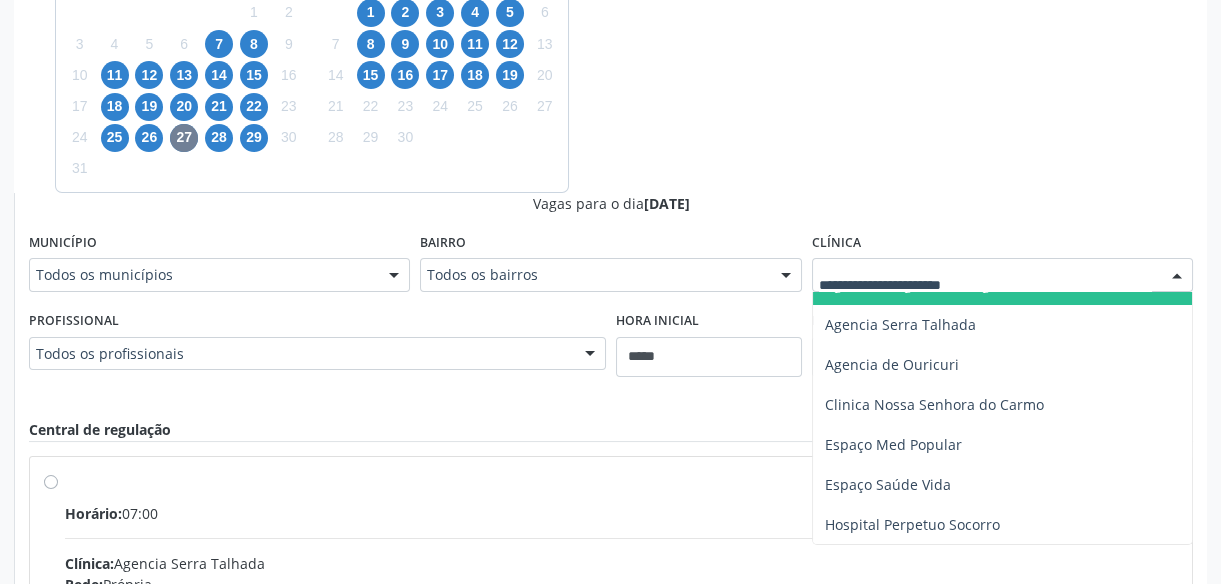 click on "Vagas para o dia
27/08/2025
Município
Todos os municípios         Todos os municípios   Afogados da Ingazeira - PE   Garanhuns - PE   Jaboatão dos Guararapes - PE   Olinda - PE   Ouricuri - PE   Serra Talhada - PE   Sertânia - PE
Nenhum resultado encontrado para: "   "
Não há nenhuma opção para ser exibida.
Bairro
Todos os bairros         Todos os bairros   Bairro Novo   Centro   Heliópolis   Ouricuri   Piedade
Nenhum resultado encontrado para: "   "
Não há nenhuma opção para ser exibida.
Clínica
Todos as clínicas   Agencia Afogados da Ingazeira   Agencia Serra Talhada   Agencia de Ouricuri   Clinica Nossa Senhora do Carmo   Espaço Med Popular   Espaço Saúde Vida   Hospital Perpetuo Socorro
Nenhum resultado encontrado para: "   "
Não há nenhuma opção para ser exibida.
Profissional" at bounding box center (611, 518) 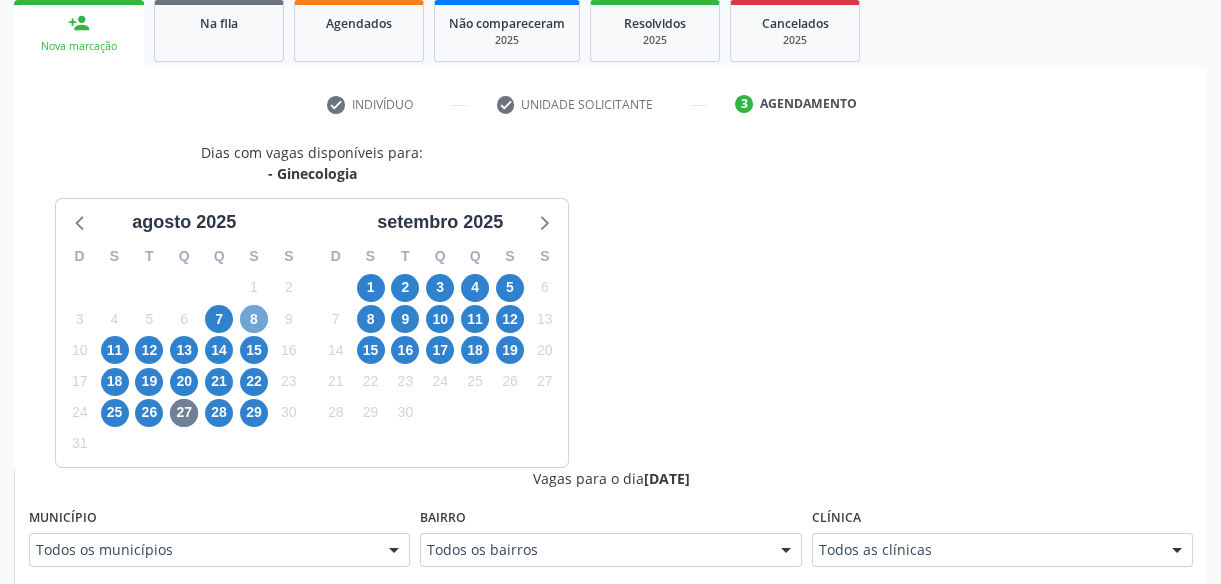 click on "8" at bounding box center [254, 319] 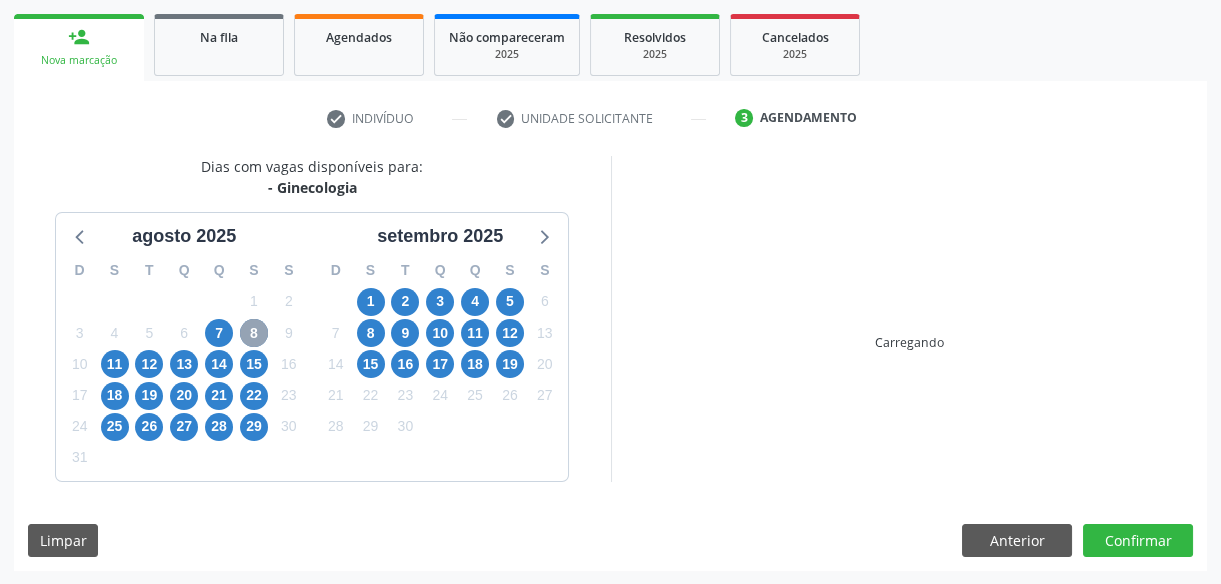 scroll, scrollTop: 299, scrollLeft: 0, axis: vertical 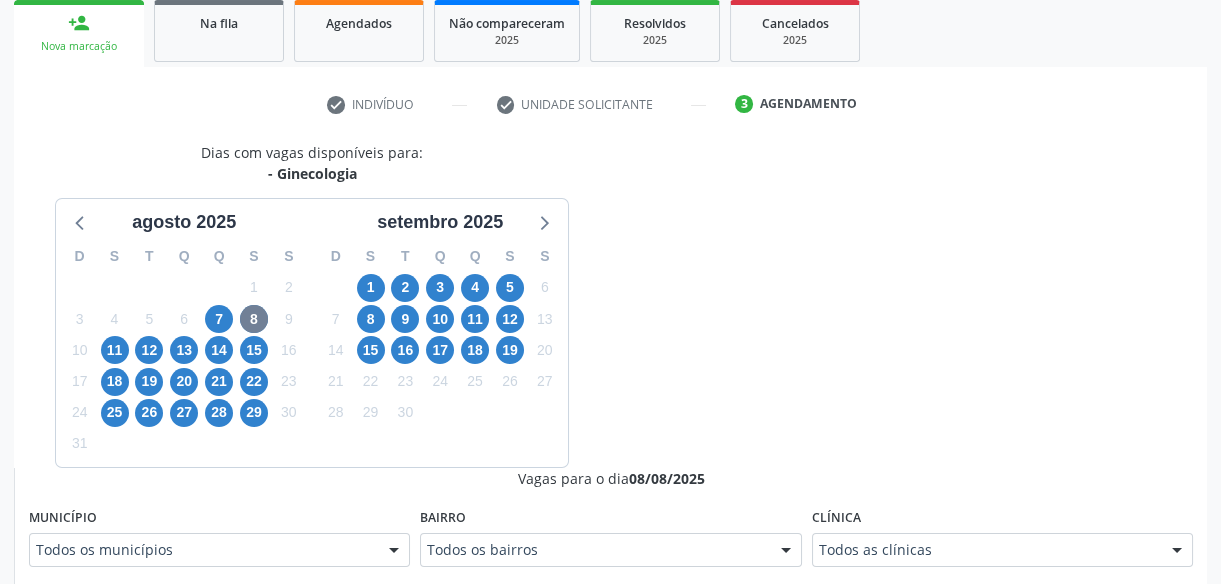 click on "Clínica
Todos as clínicas         Todos as clínicas   Agencia Serra Talhada   Clinica Nossa Senhora do Carmo   Espaço Saúde Vida   Top Saude   Uspe
Nenhum resultado encontrado para: "   "
Não há nenhuma opção para ser exibida." at bounding box center [1002, 535] 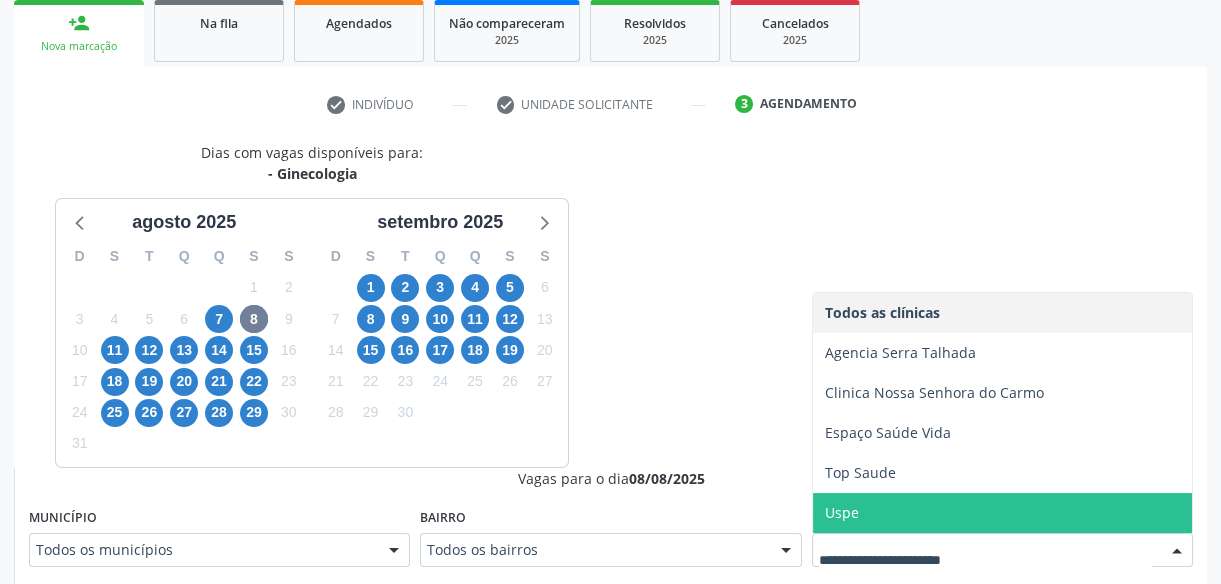 click on "Uspe" at bounding box center (1002, 513) 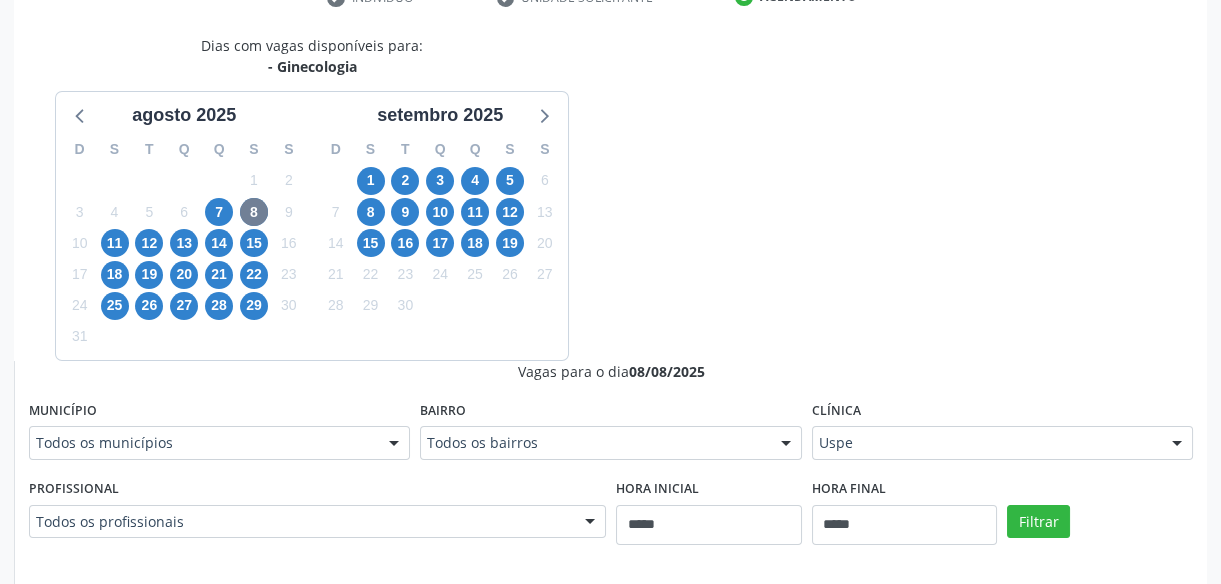 scroll, scrollTop: 480, scrollLeft: 0, axis: vertical 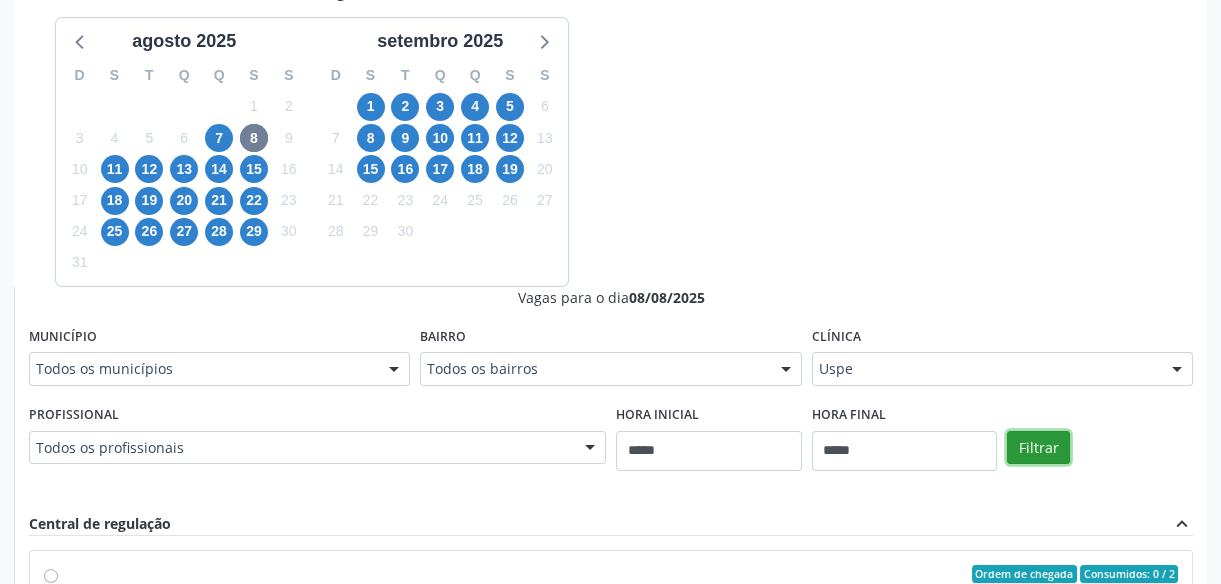 click on "Filtrar" at bounding box center (1038, 448) 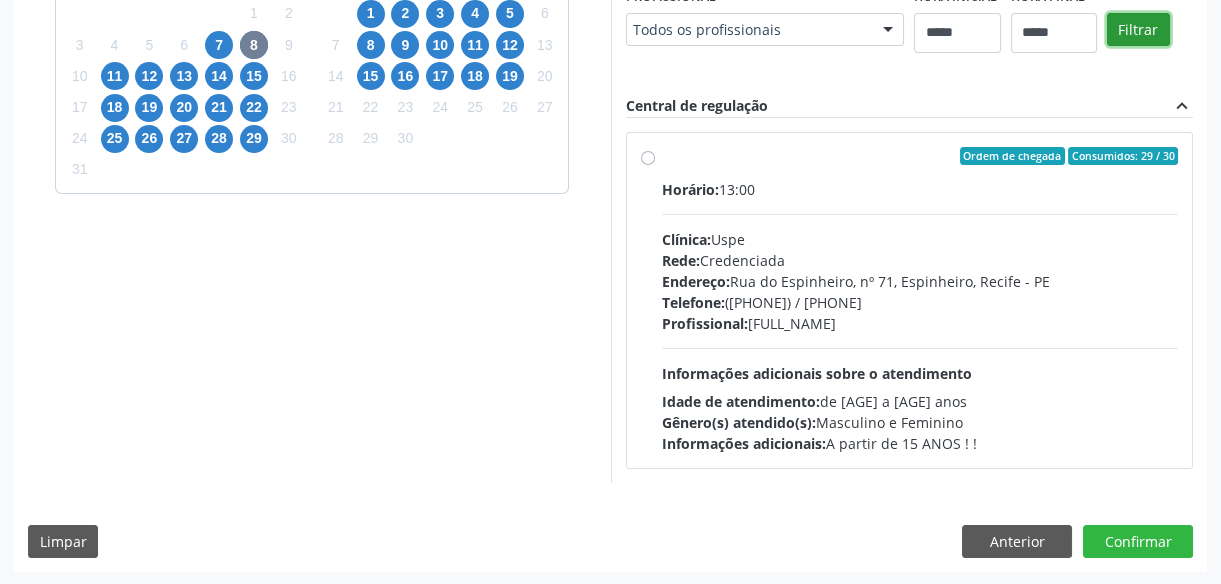 scroll, scrollTop: 574, scrollLeft: 0, axis: vertical 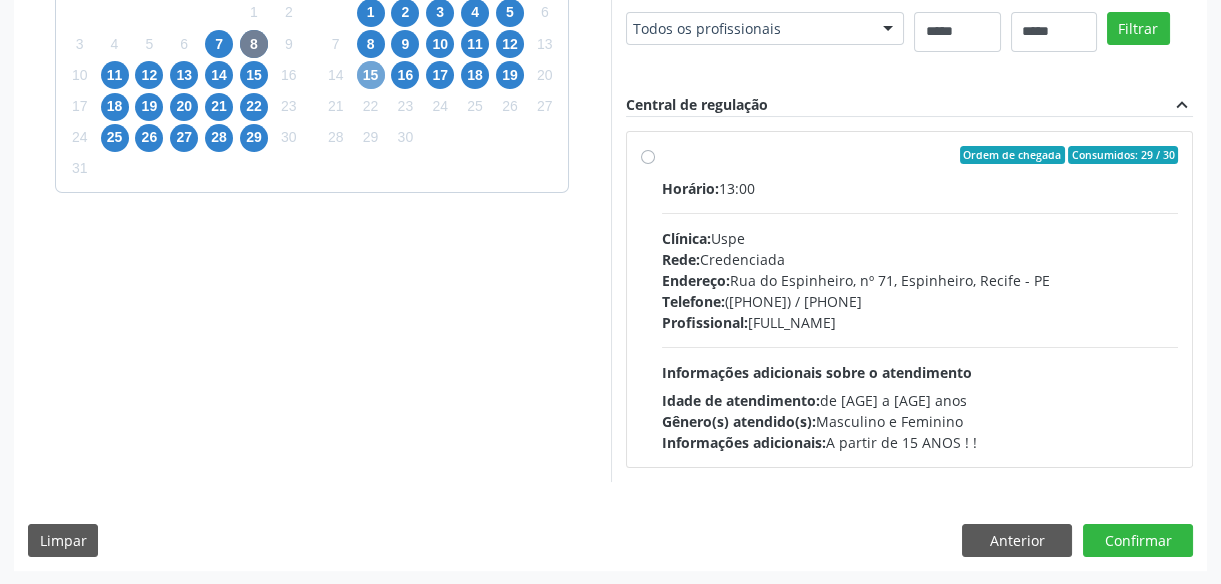 click on "15" at bounding box center (371, 75) 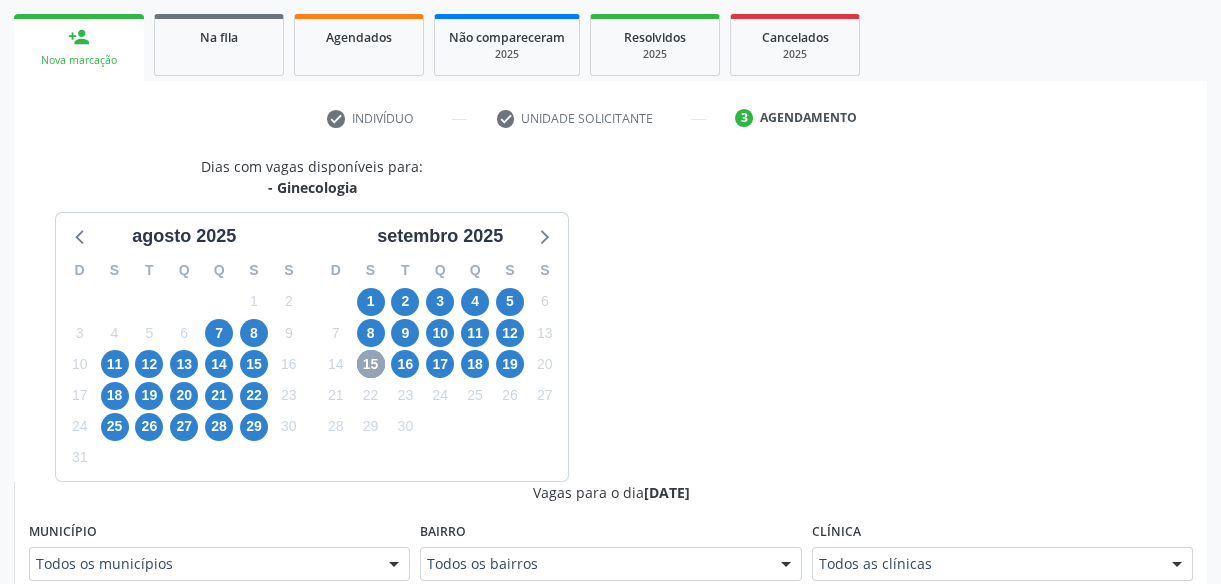 scroll, scrollTop: 574, scrollLeft: 0, axis: vertical 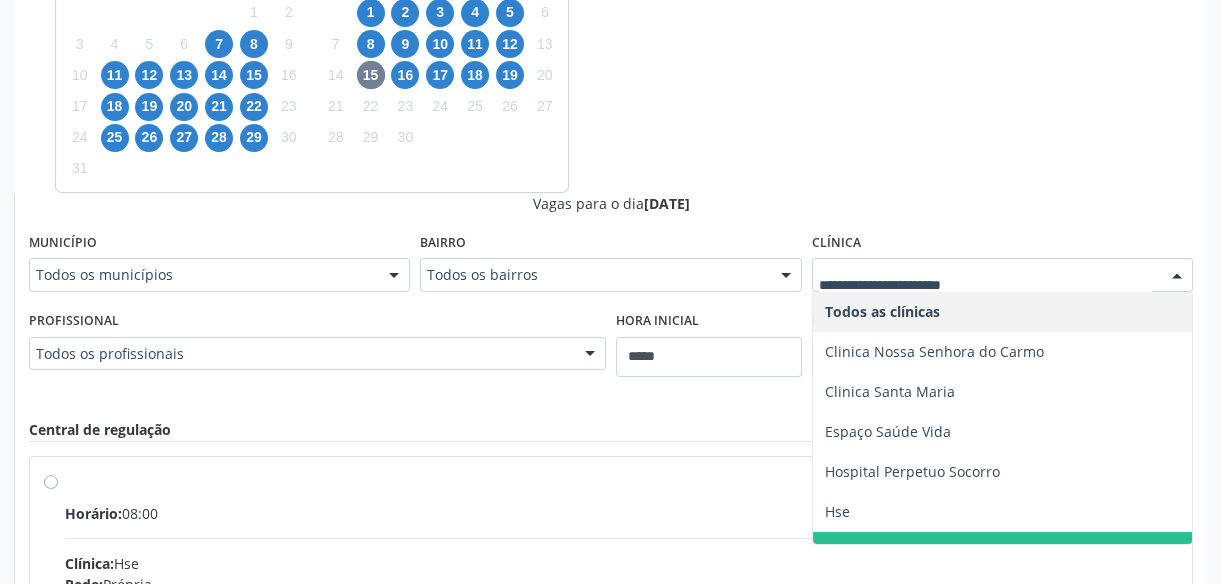 click on "Hse" at bounding box center (1002, 512) 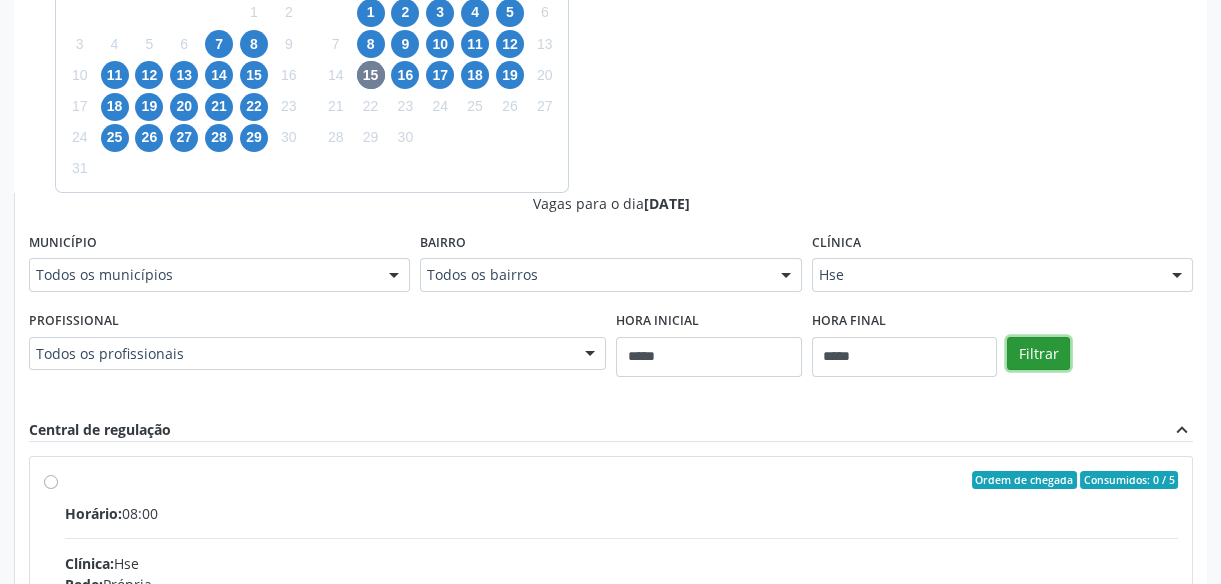 click on "Filtrar" at bounding box center [1038, 354] 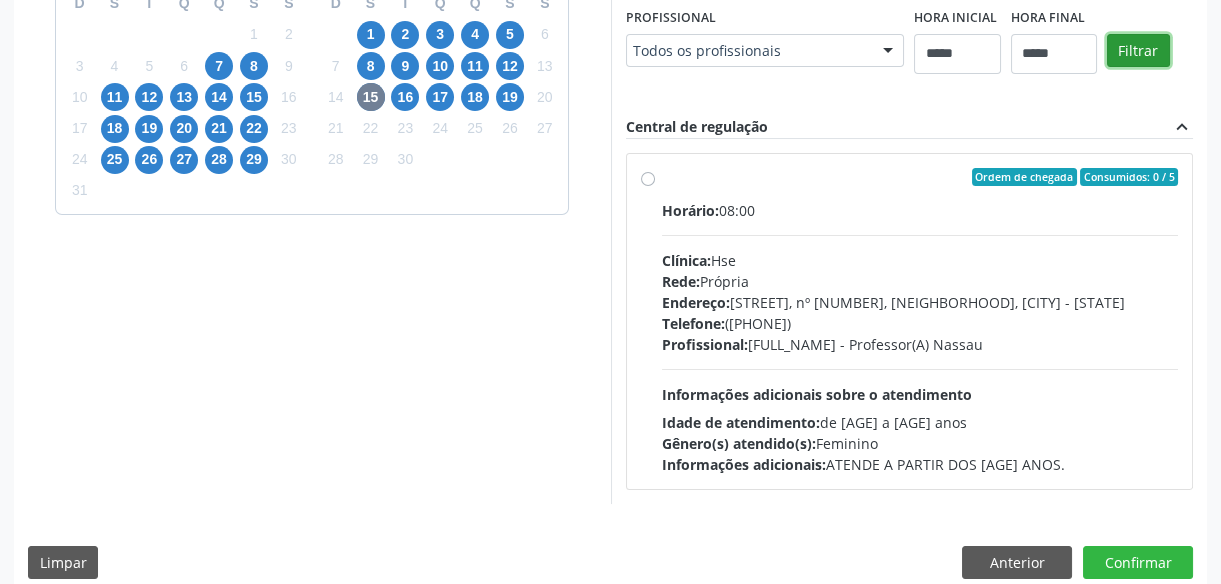 scroll, scrollTop: 483, scrollLeft: 0, axis: vertical 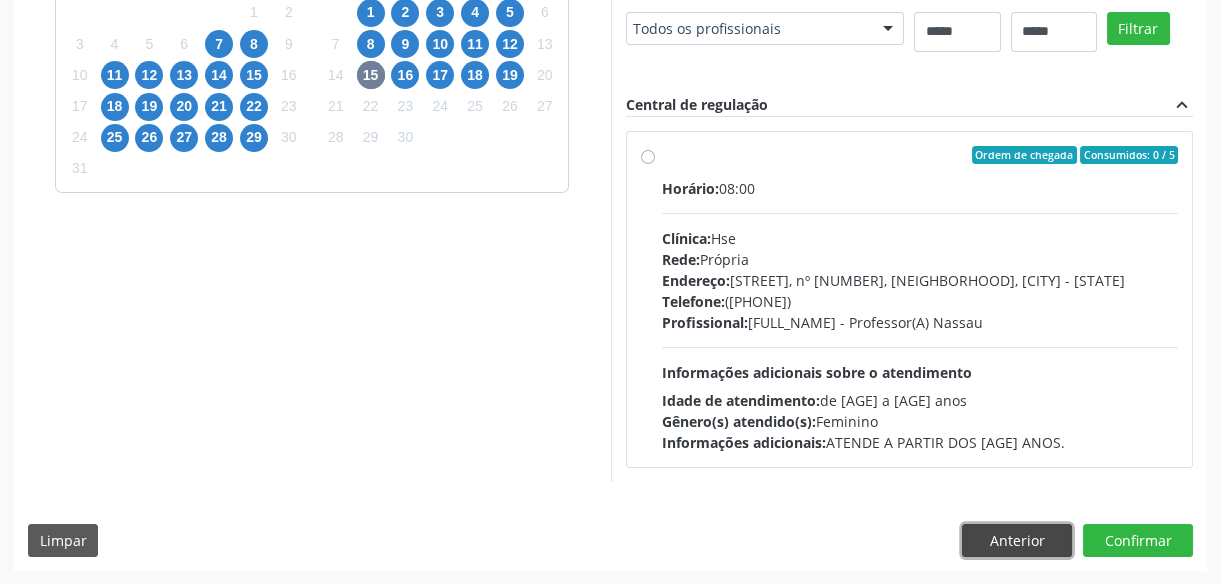 click on "Anterior" at bounding box center (1017, 541) 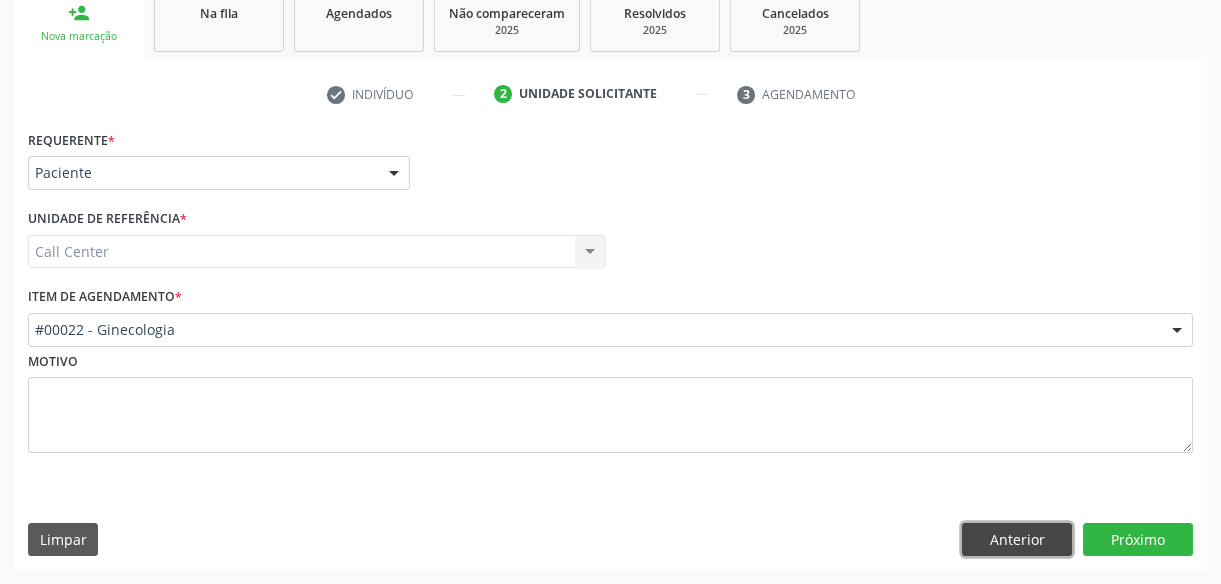 click on "Anterior" at bounding box center (1017, 540) 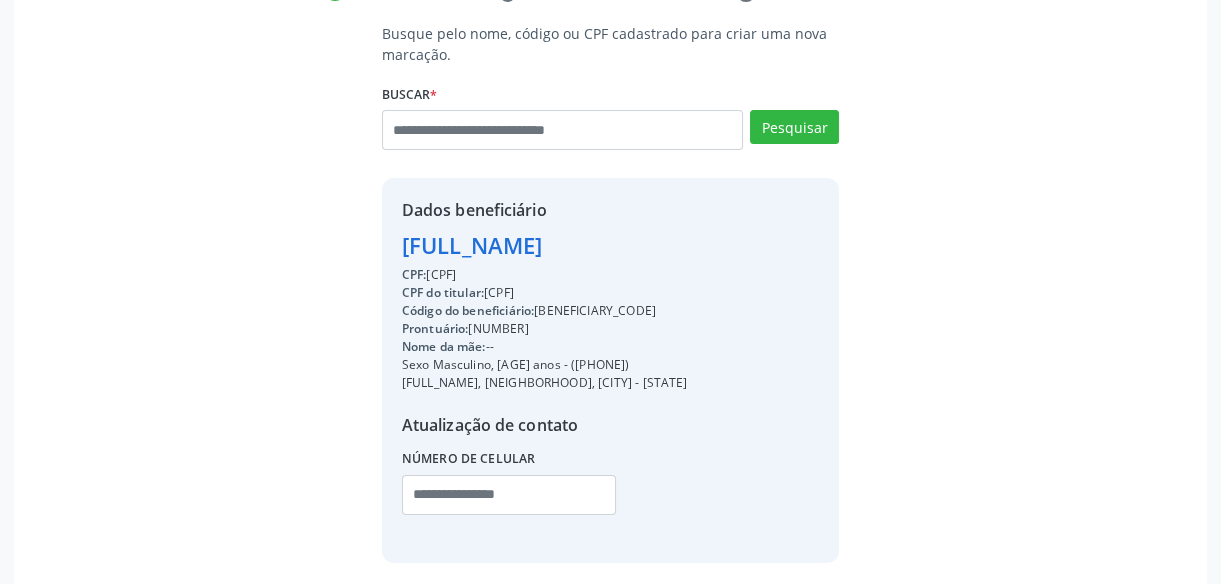 scroll, scrollTop: 492, scrollLeft: 0, axis: vertical 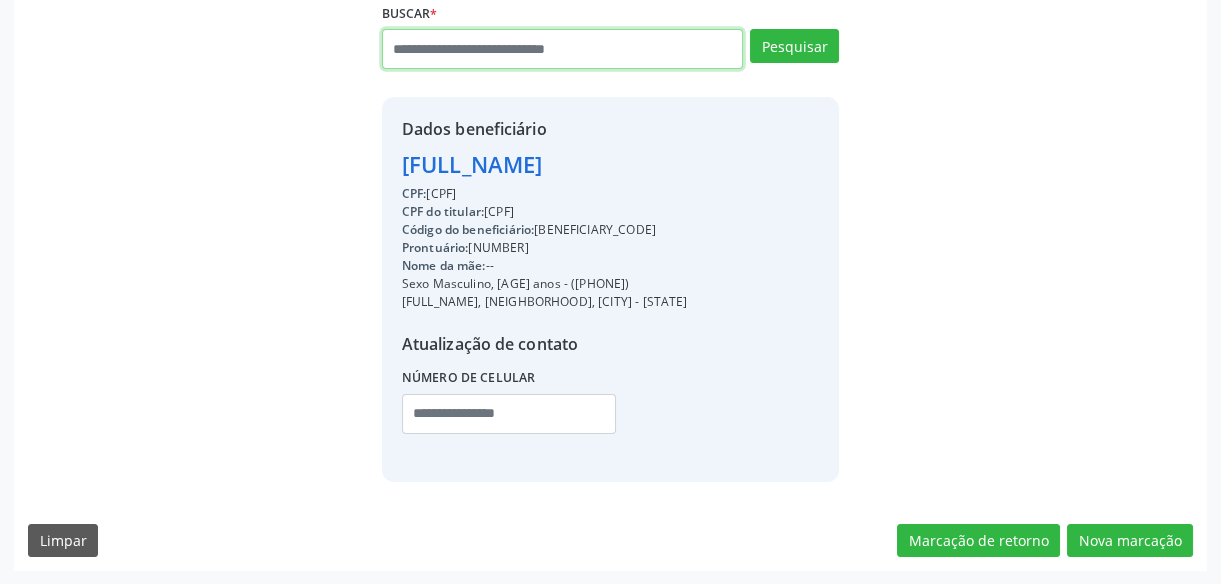 click at bounding box center (562, 49) 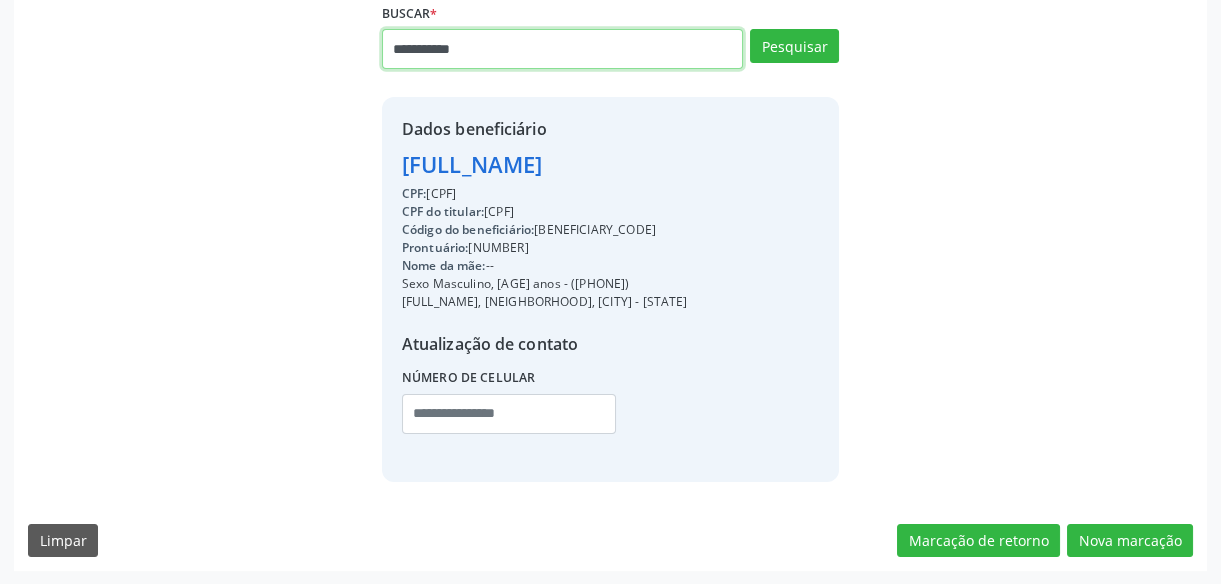 type on "**********" 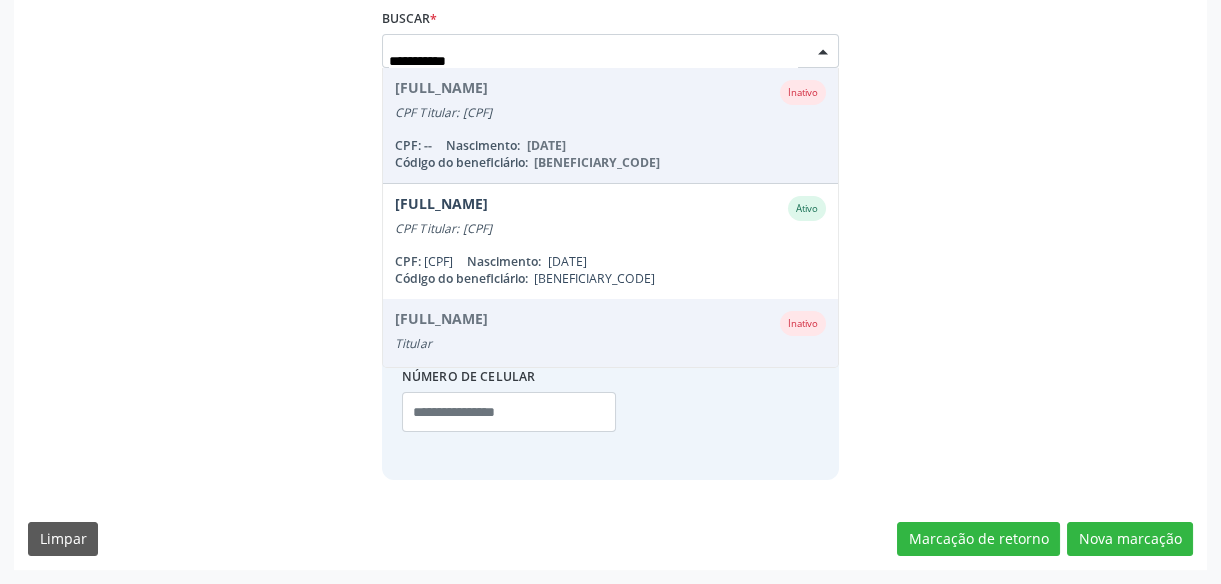 scroll, scrollTop: 486, scrollLeft: 0, axis: vertical 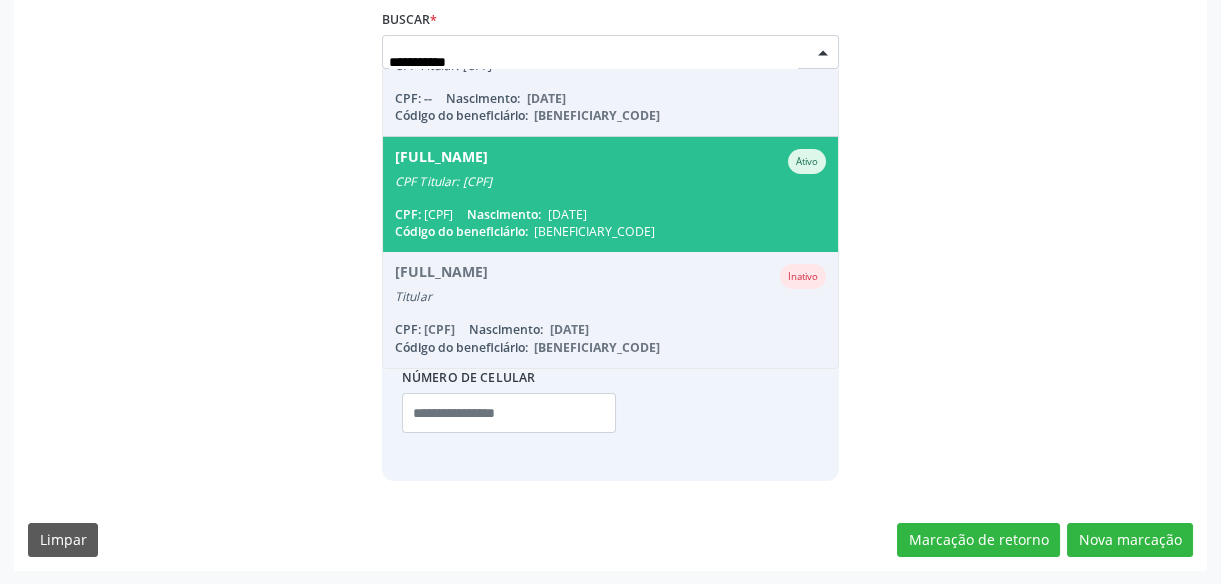 click on "CPF Titular: [CPF]" at bounding box center [610, 182] 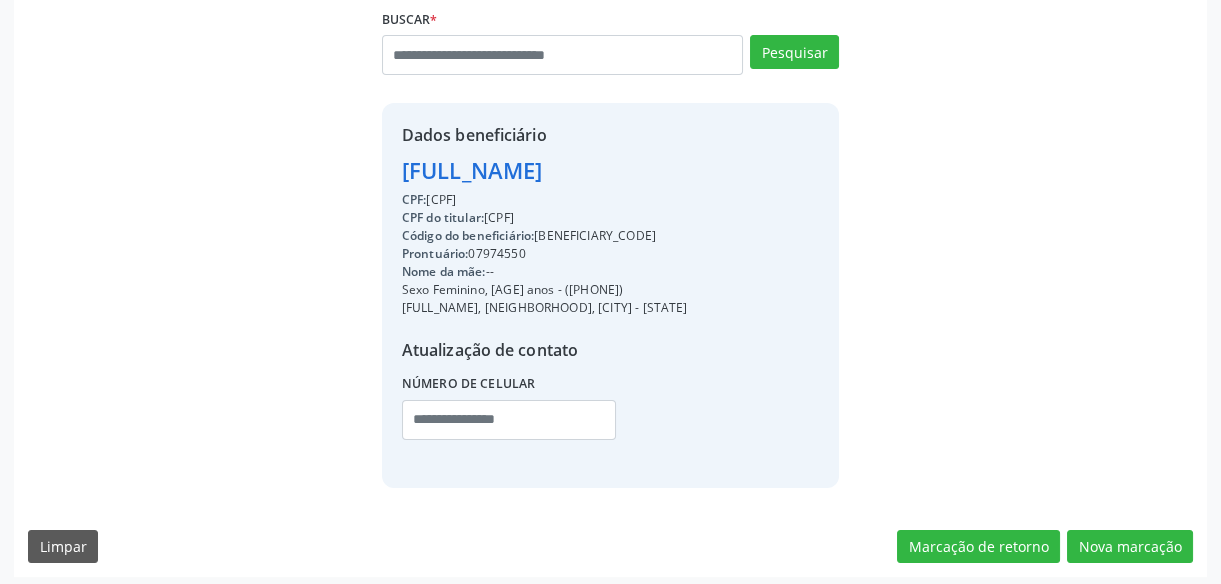 click on "Código do beneficiário:
[BENEFICIARY_CODE]" at bounding box center [545, 236] 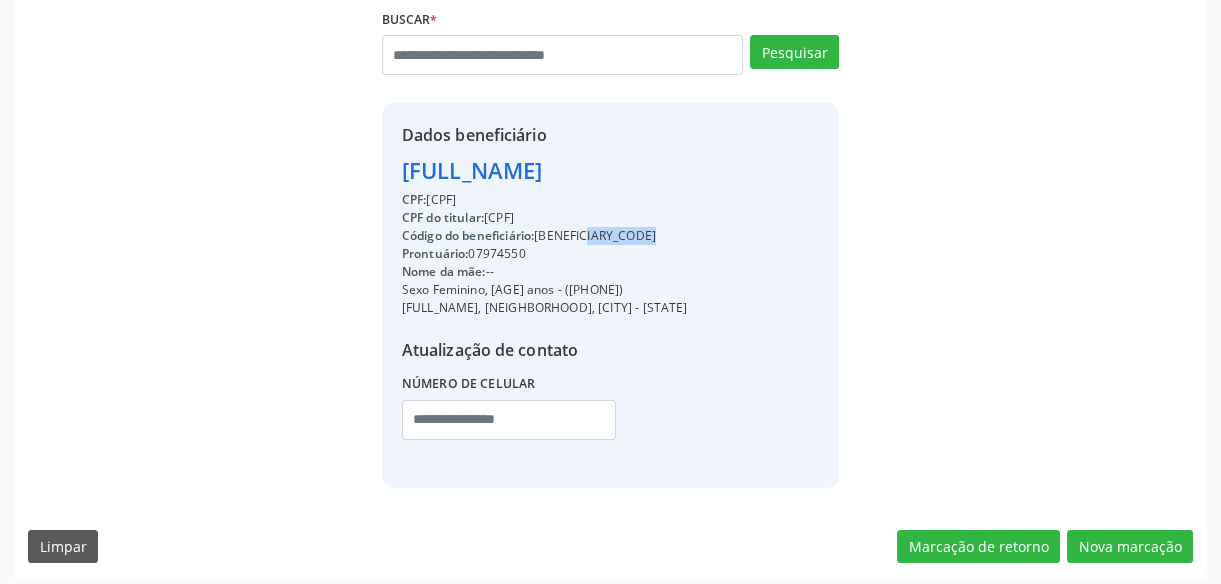 click on "Código do beneficiário:
[BENEFICIARY_CODE]" at bounding box center (545, 236) 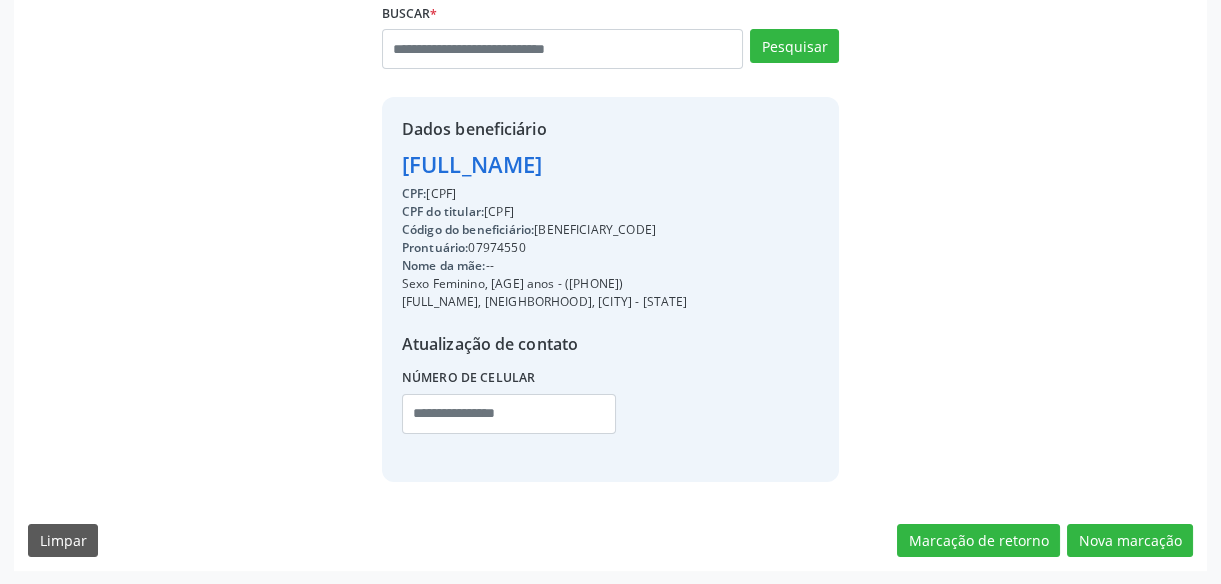 drag, startPoint x: 583, startPoint y: 233, endPoint x: 770, endPoint y: 630, distance: 438.8371 